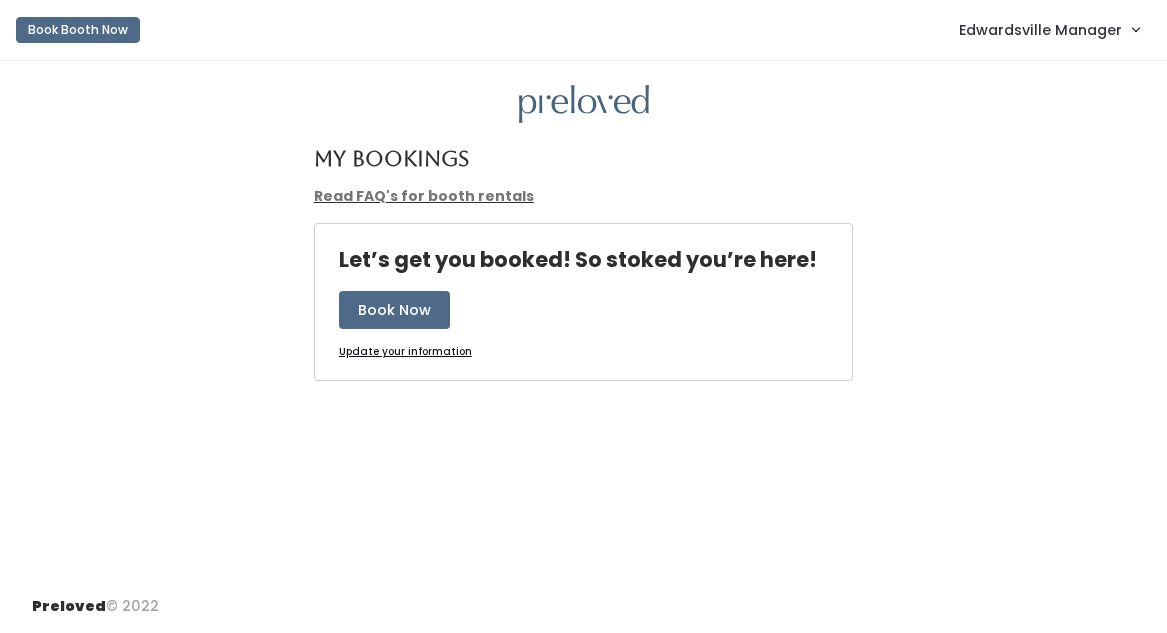 scroll, scrollTop: 0, scrollLeft: 0, axis: both 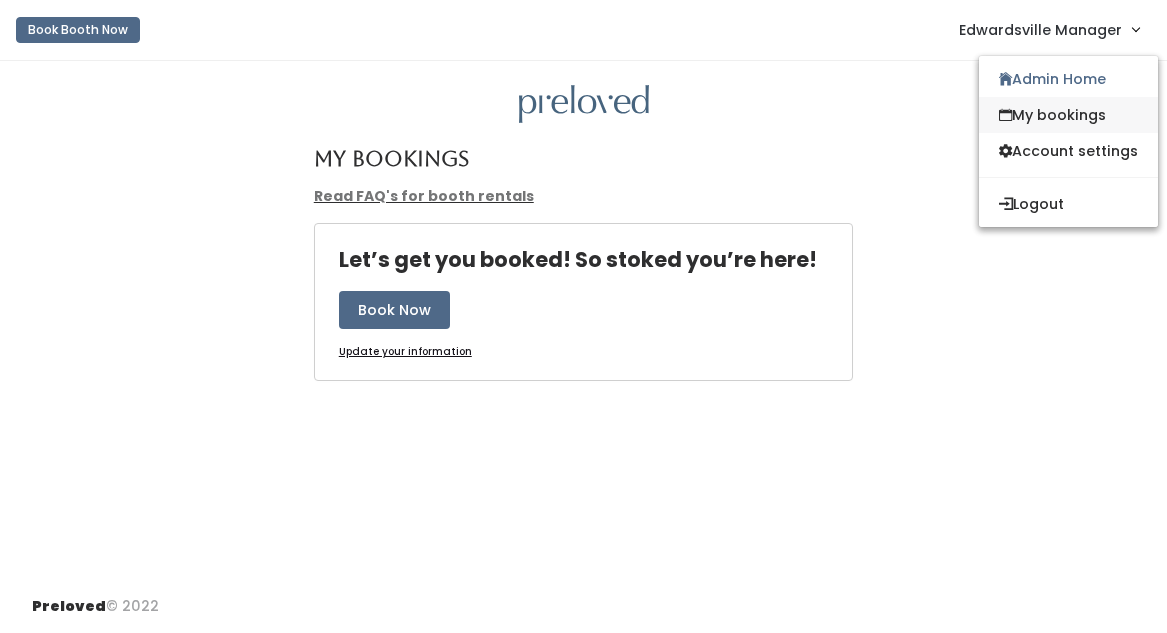 click on "My bookings" at bounding box center (1068, 115) 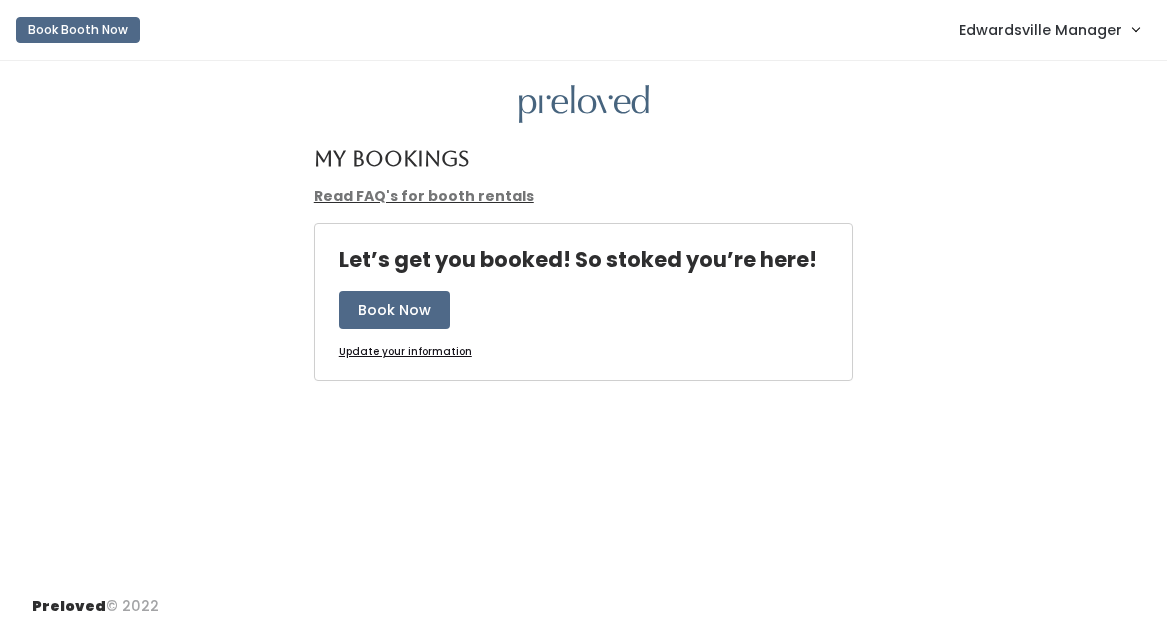 scroll, scrollTop: 0, scrollLeft: 0, axis: both 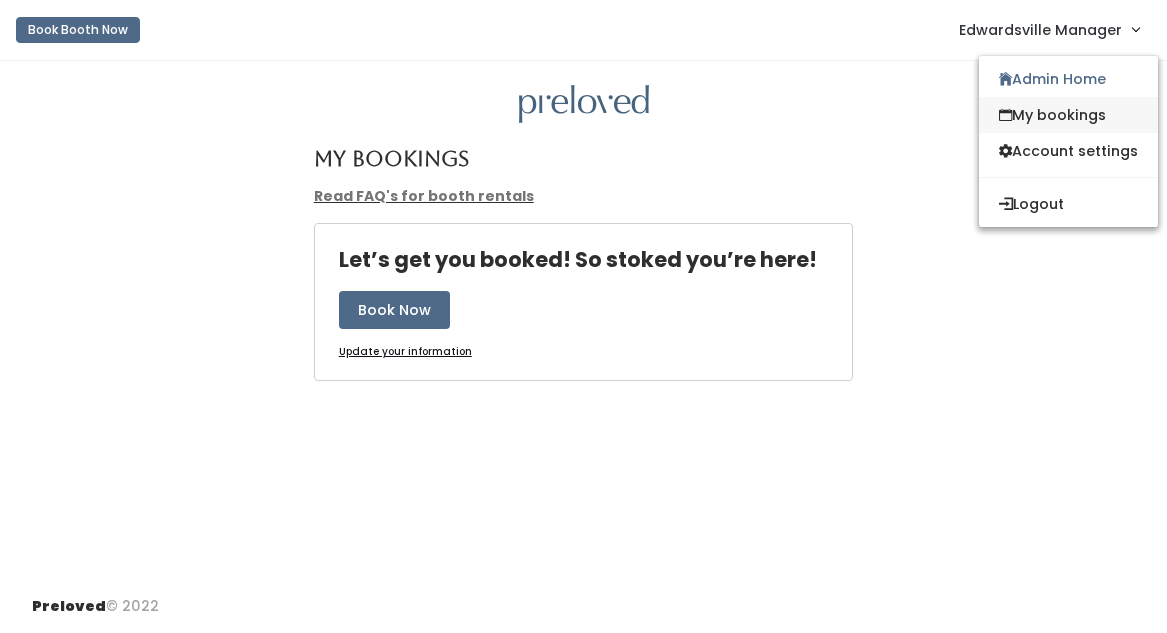 click on "My bookings" at bounding box center [1068, 115] 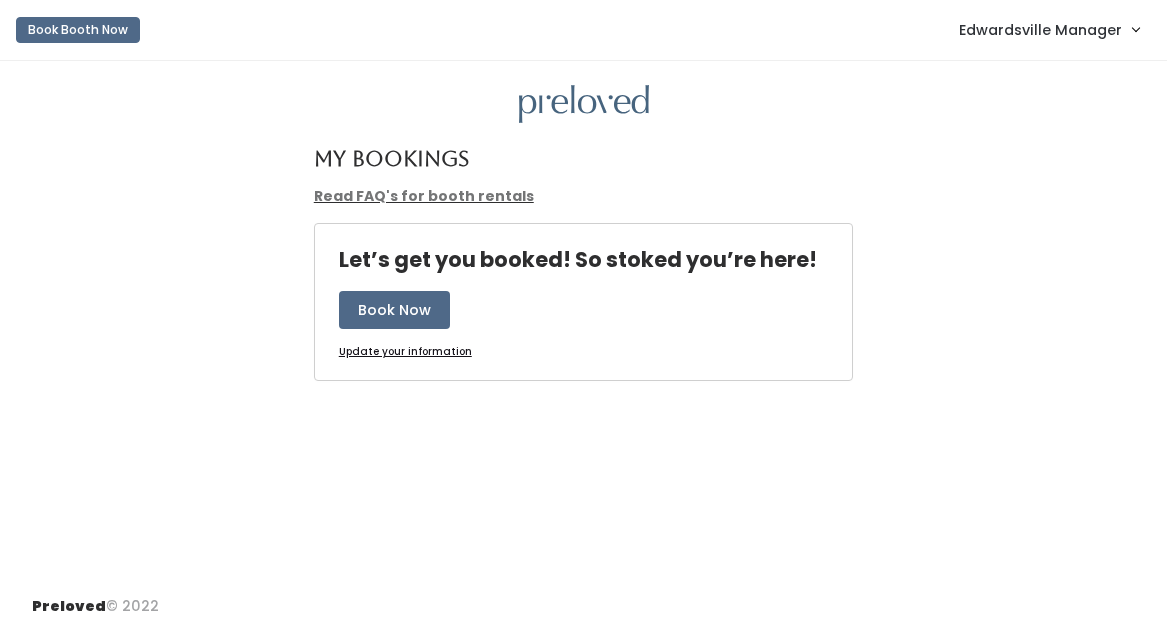 scroll, scrollTop: 0, scrollLeft: 0, axis: both 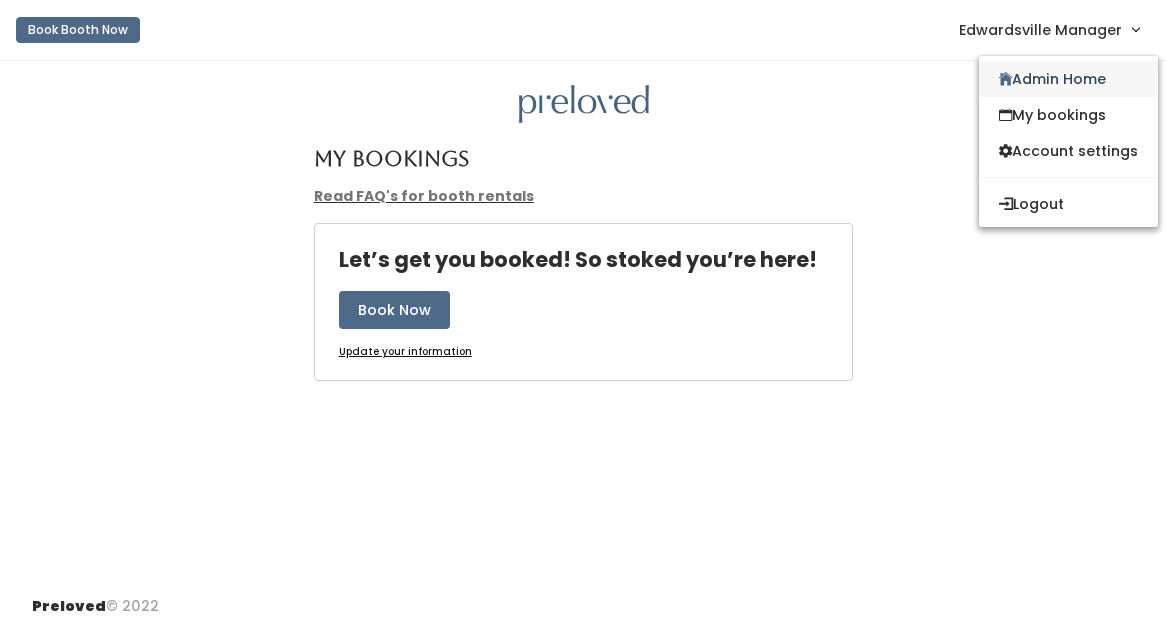 click on "Admin Home" at bounding box center [1068, 79] 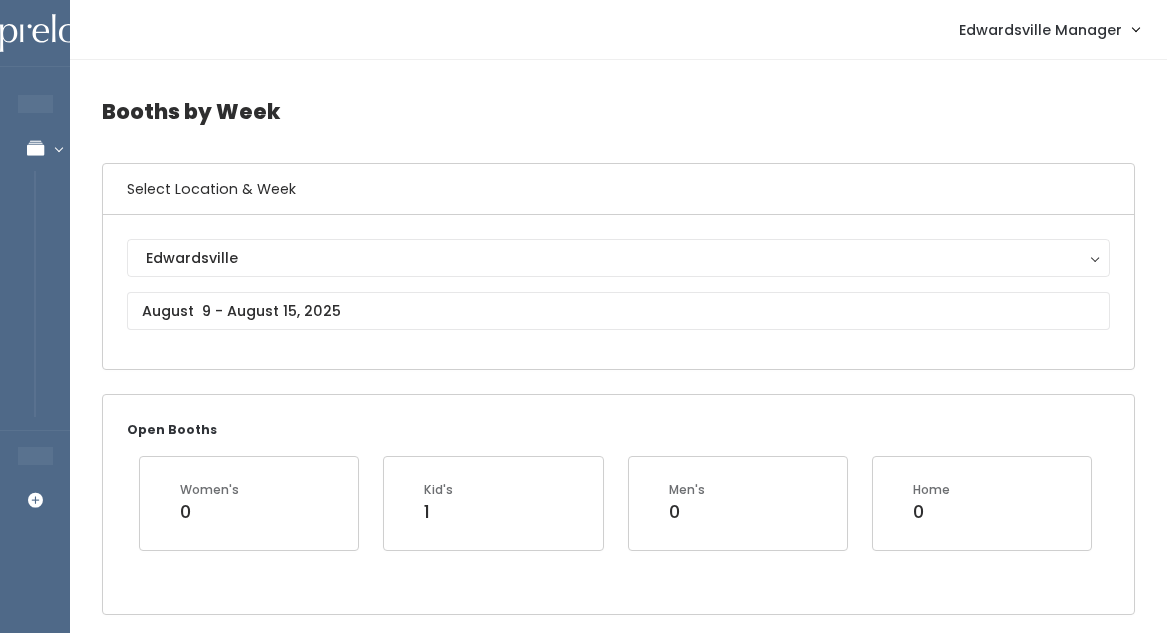 scroll, scrollTop: 0, scrollLeft: 0, axis: both 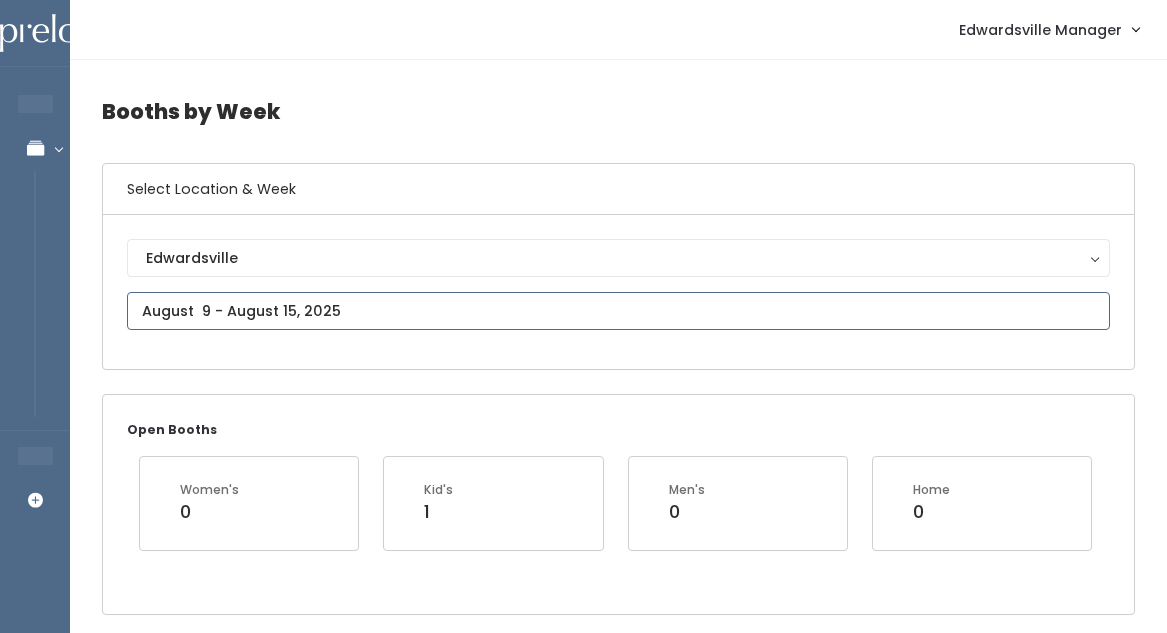 click at bounding box center [618, 311] 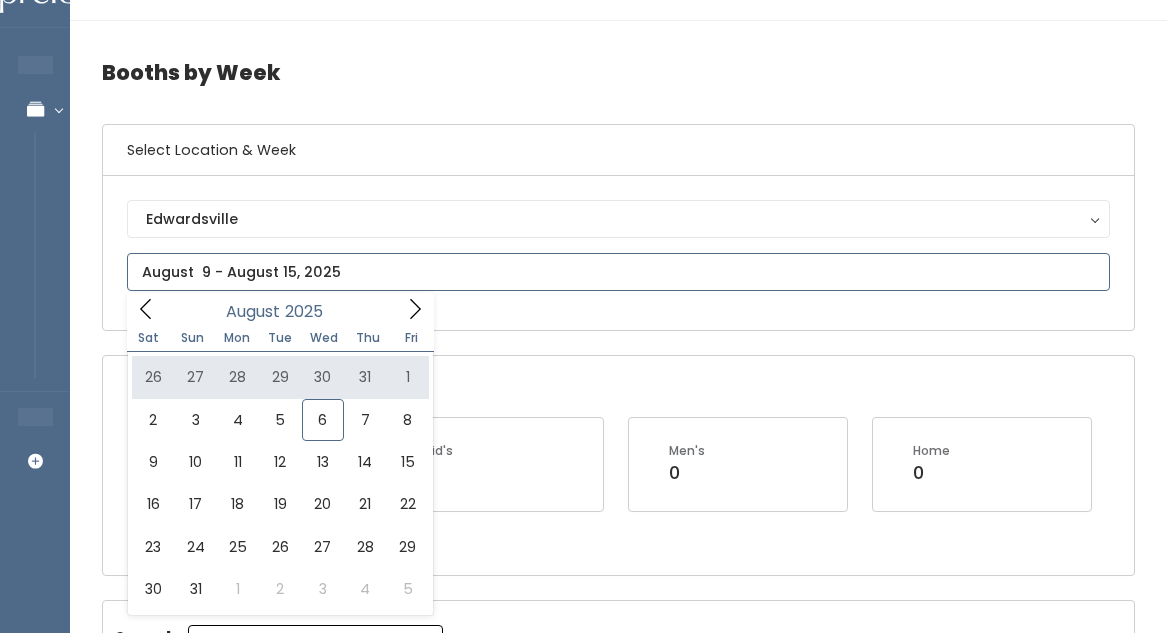 scroll, scrollTop: 41, scrollLeft: 0, axis: vertical 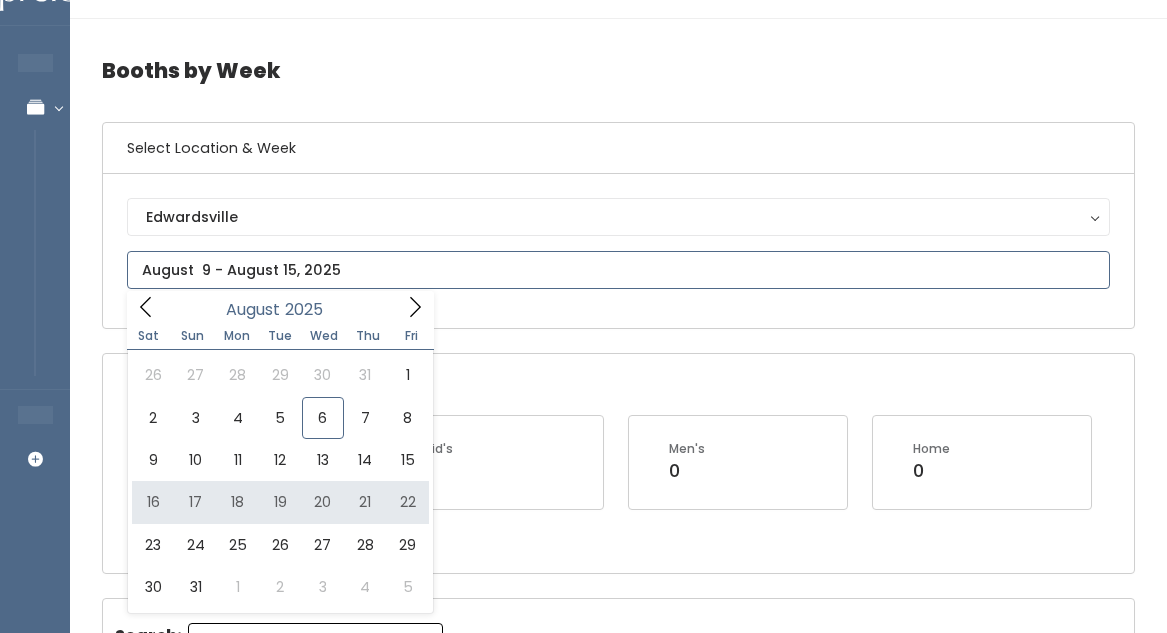 type on "August 16 to August 22" 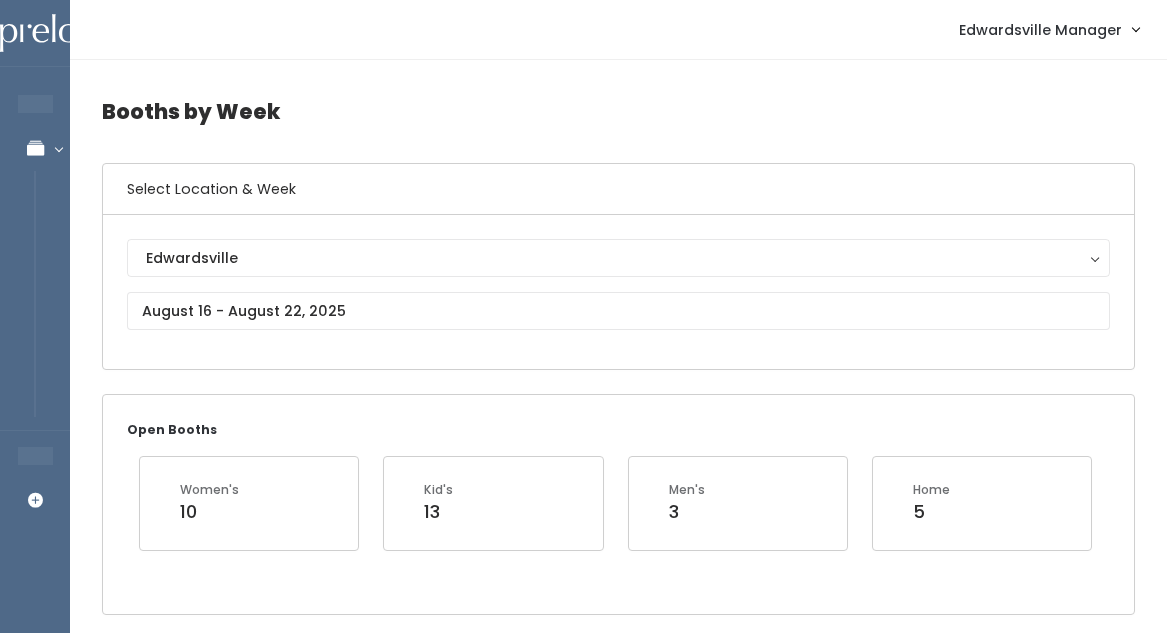 scroll, scrollTop: 0, scrollLeft: 0, axis: both 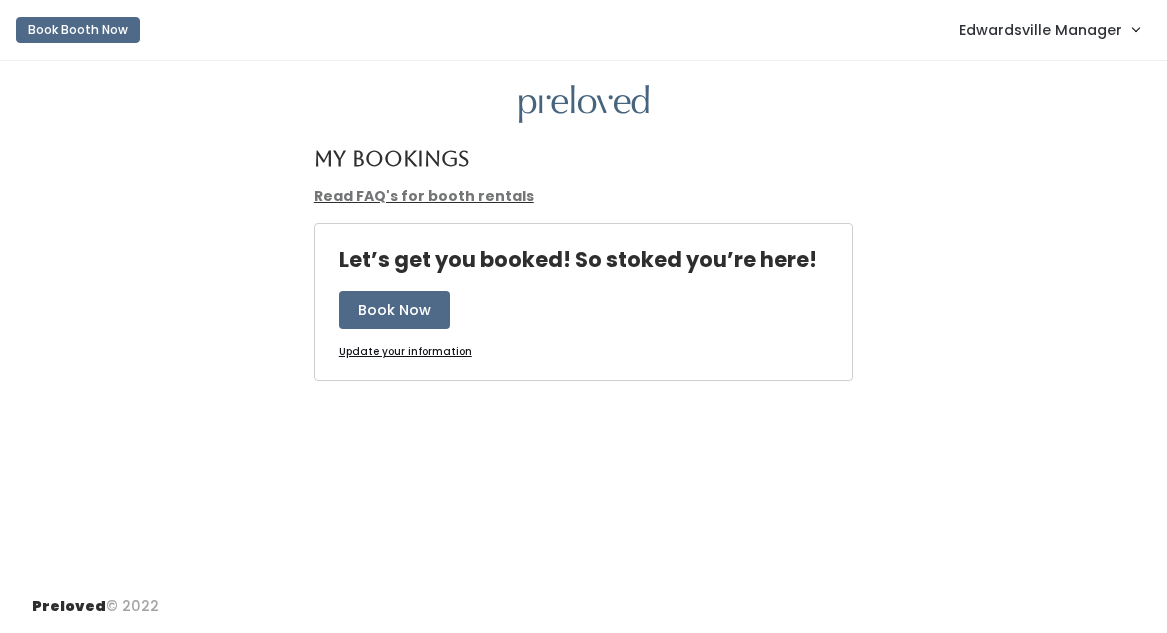 click on "Edwardsville Manager" at bounding box center [1049, 29] 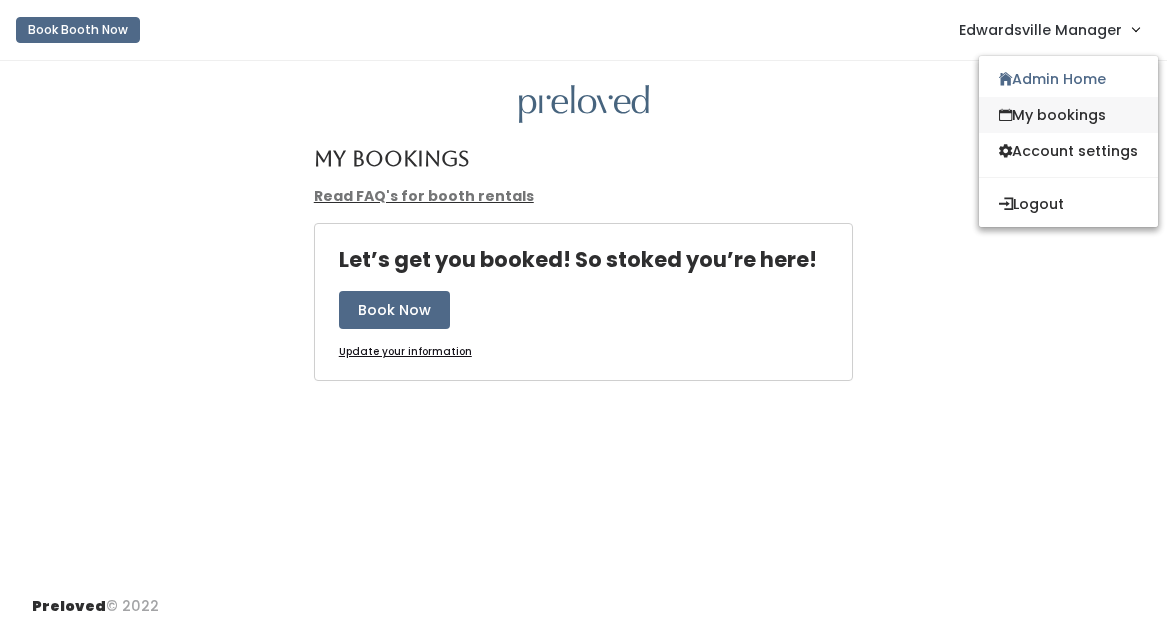 click on "My bookings" at bounding box center [1068, 115] 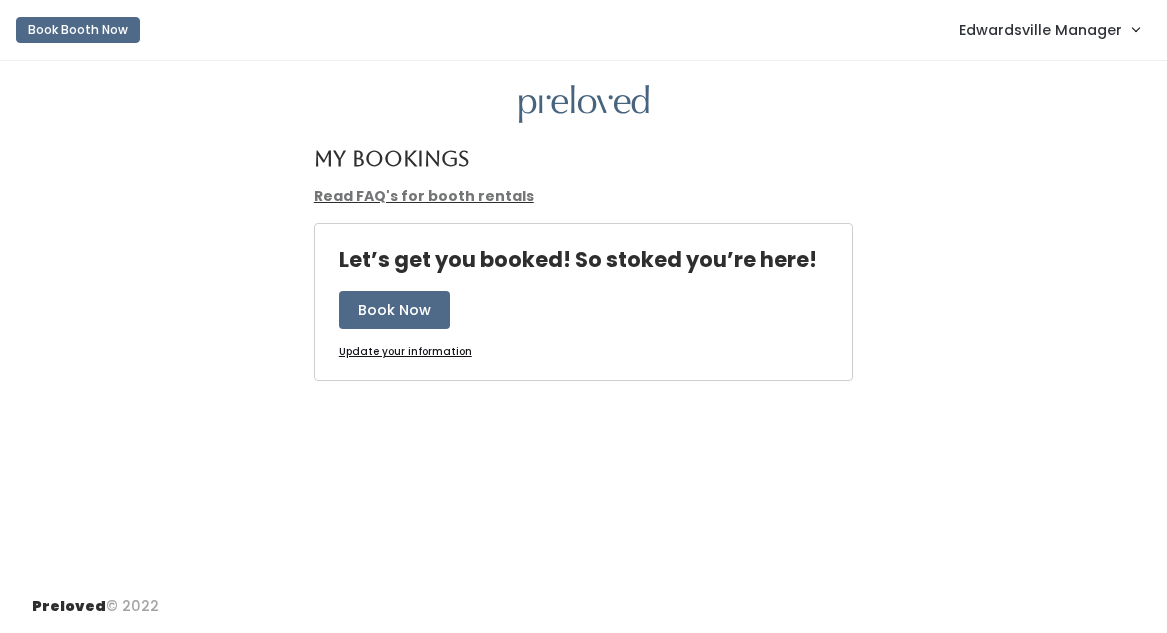 scroll, scrollTop: 0, scrollLeft: 0, axis: both 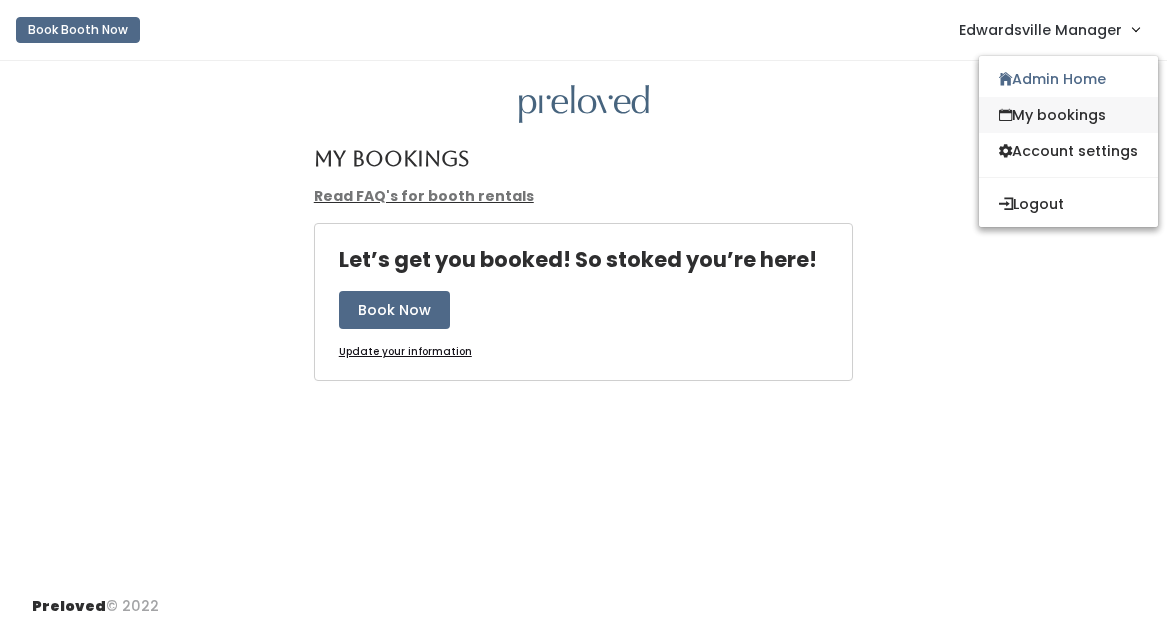 click on "My bookings" at bounding box center [1068, 115] 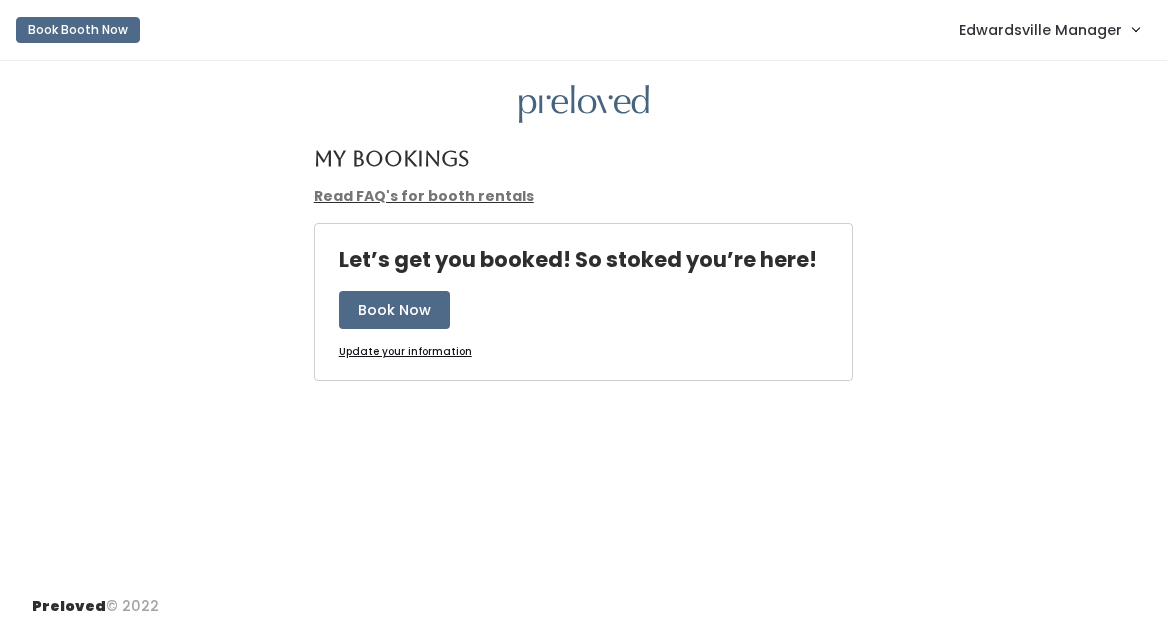 scroll, scrollTop: 0, scrollLeft: 0, axis: both 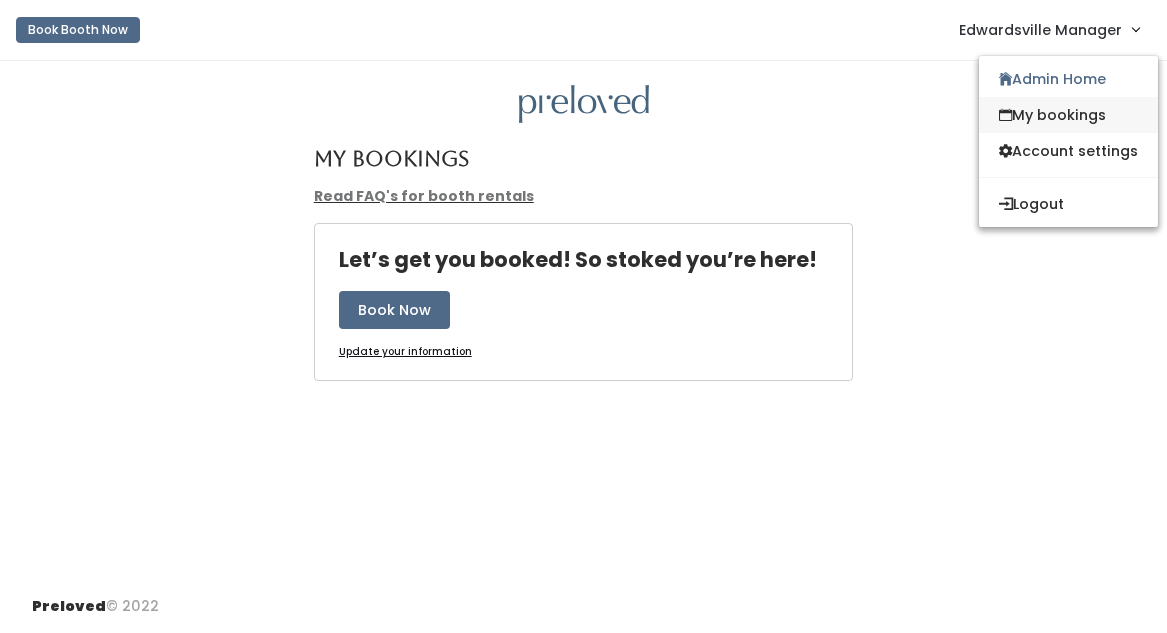 click on "My bookings" at bounding box center [1068, 115] 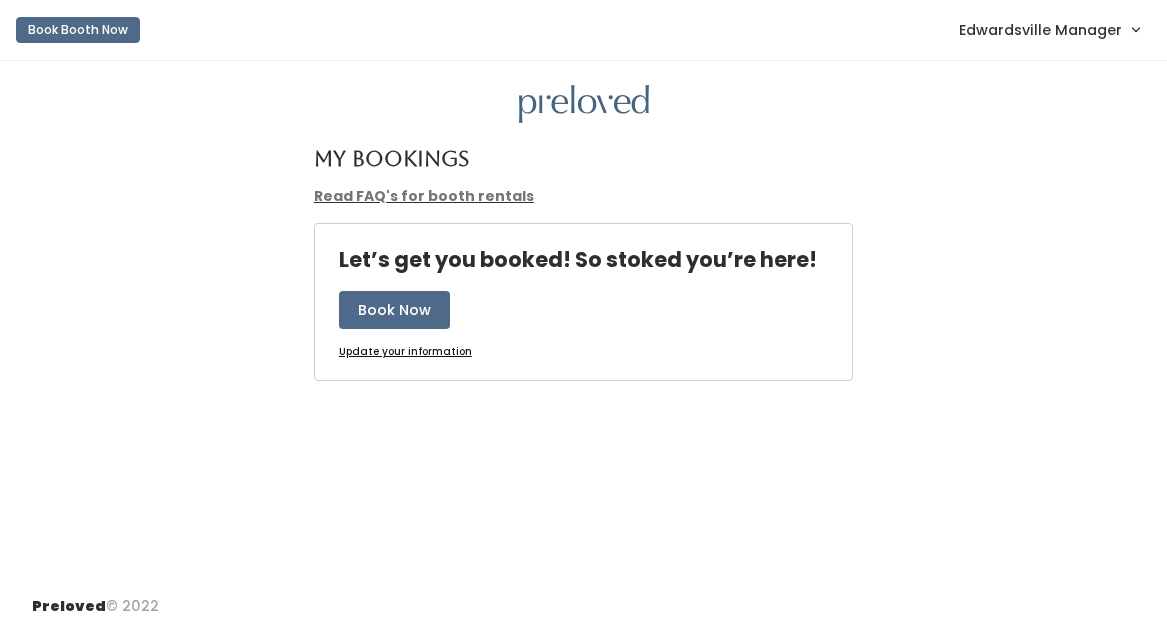 scroll, scrollTop: 0, scrollLeft: 0, axis: both 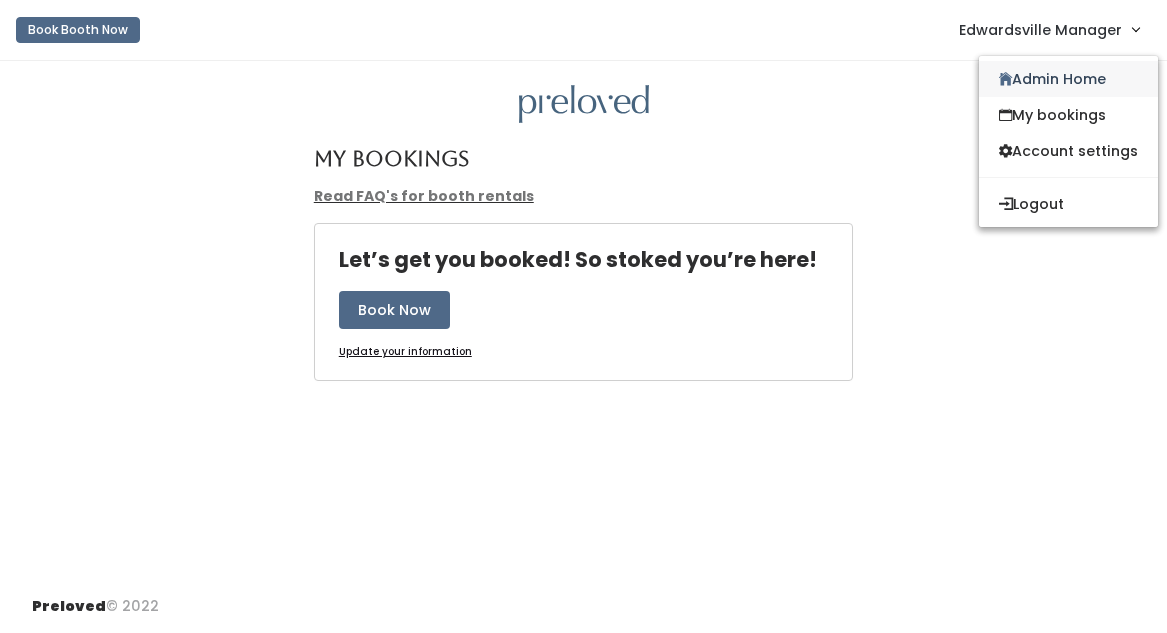 click on "Admin Home" at bounding box center [1068, 79] 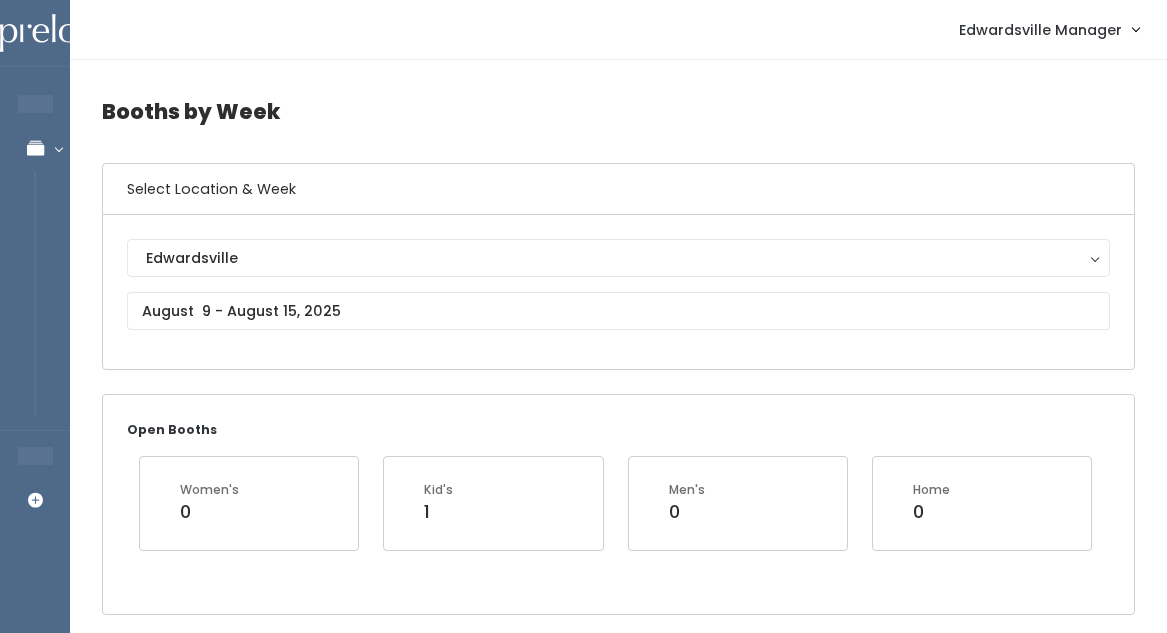 scroll, scrollTop: 0, scrollLeft: 0, axis: both 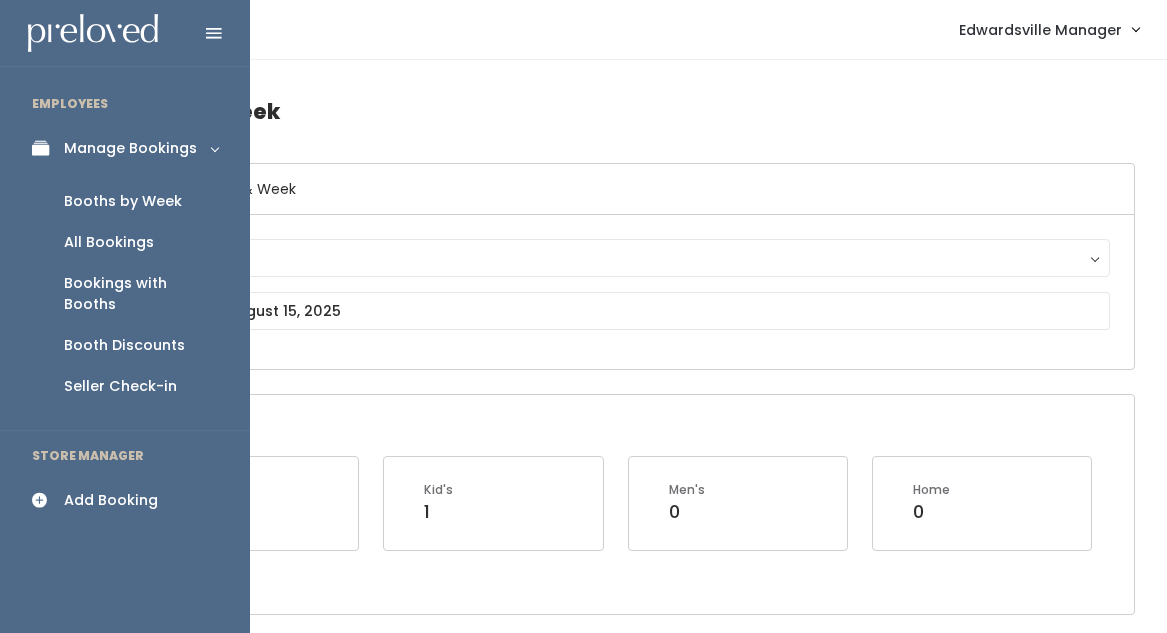 click on "Add Booking" at bounding box center [111, 500] 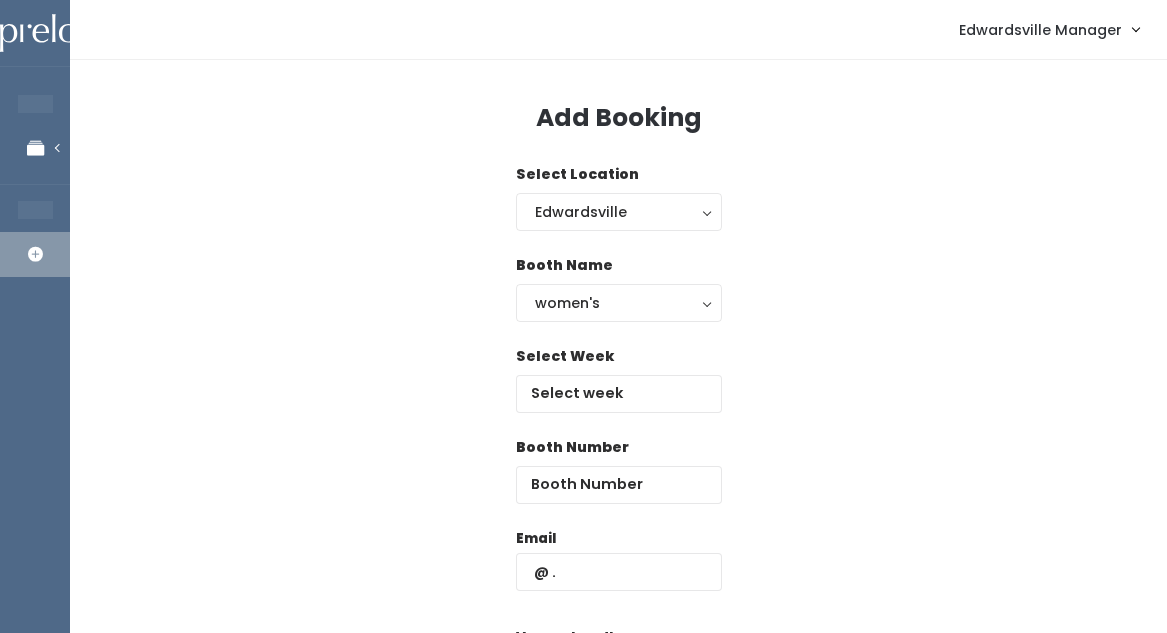 scroll, scrollTop: 0, scrollLeft: 0, axis: both 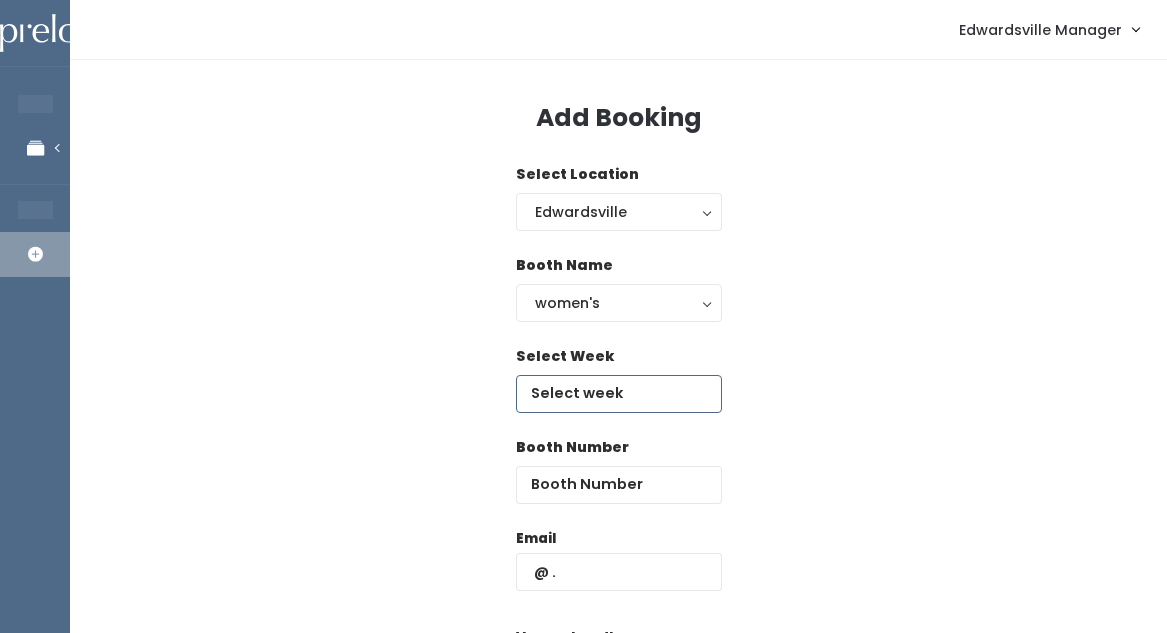 click at bounding box center [619, 394] 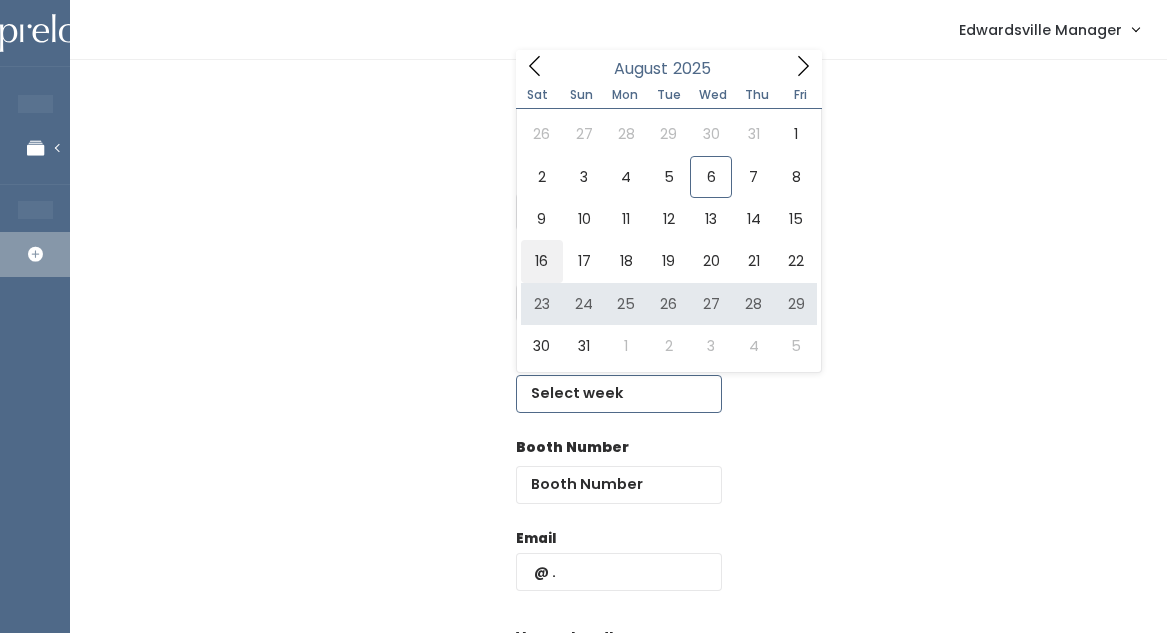 type on "August 16 to August 22" 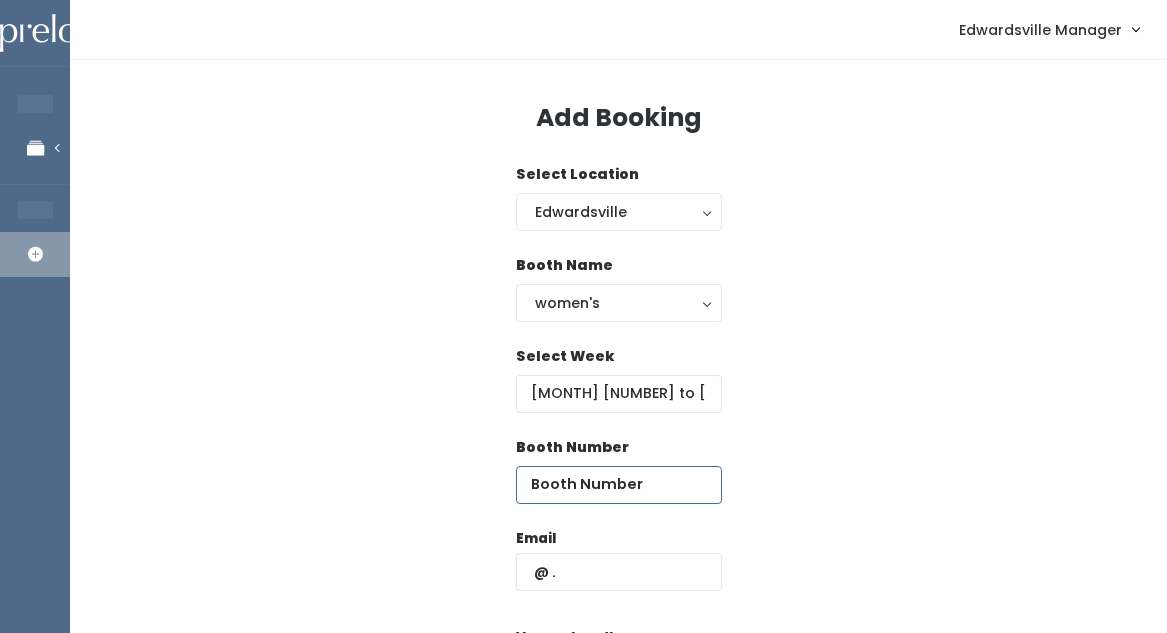 click at bounding box center (619, 485) 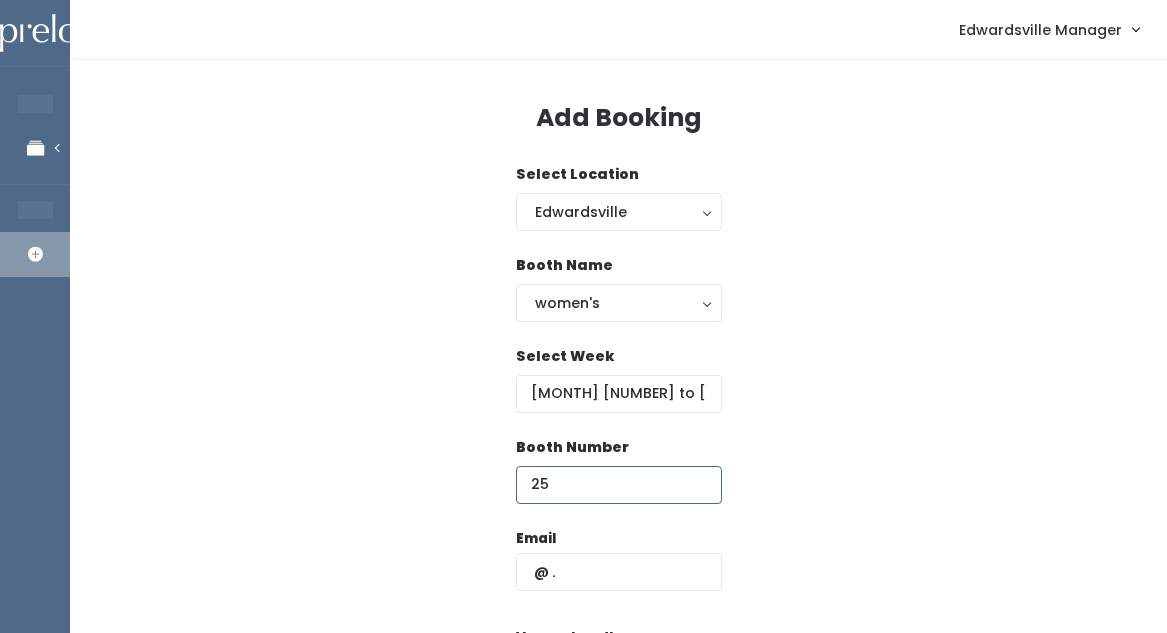 type on "2" 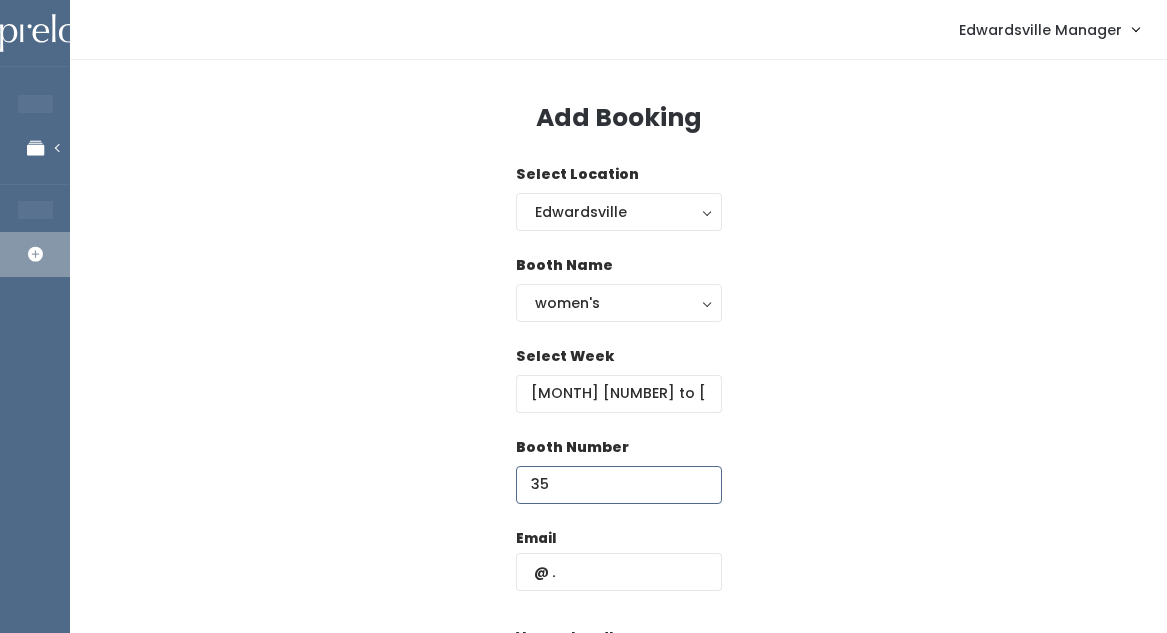 type on "35" 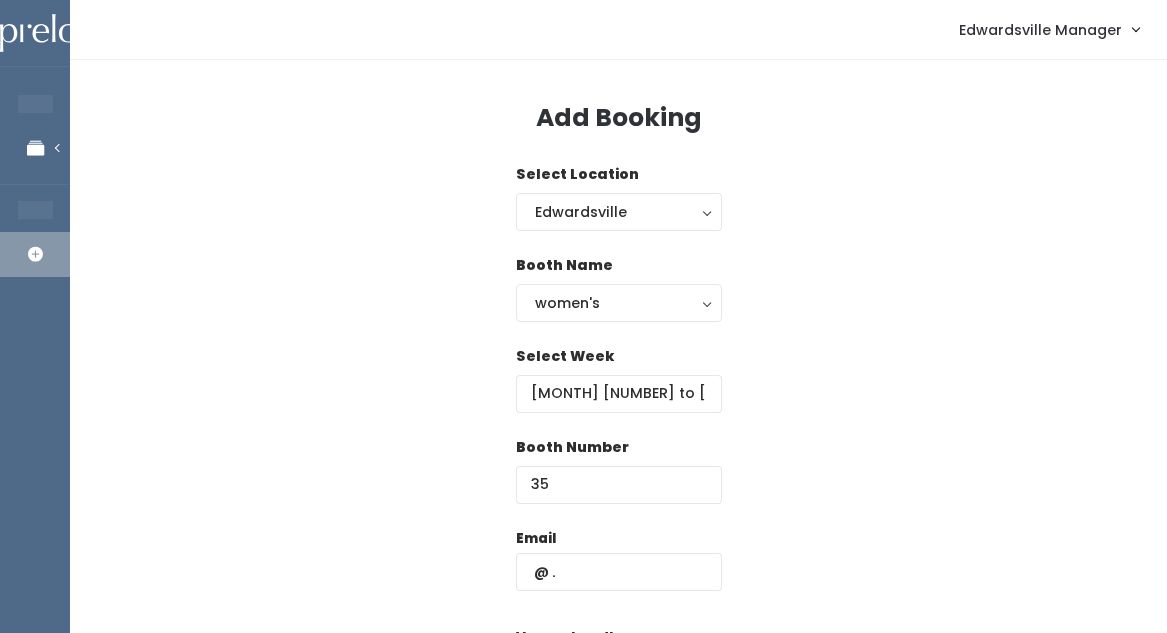 click on "Select Location" at bounding box center (577, 174) 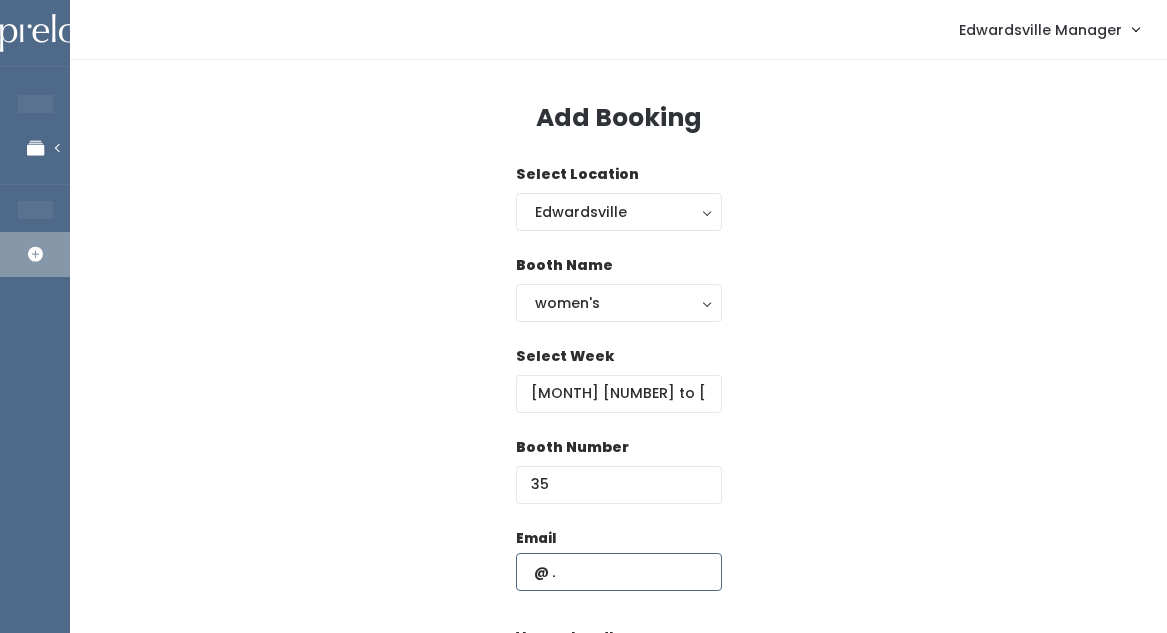 paste on "randi.smith68@gmail.com" 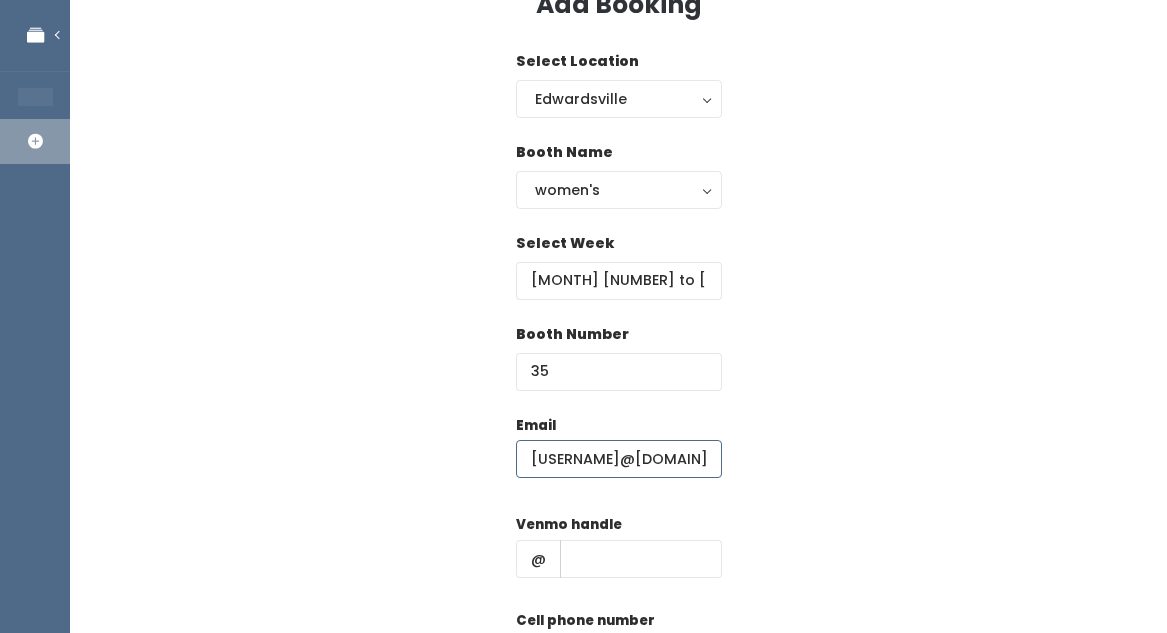 scroll, scrollTop: 148, scrollLeft: 0, axis: vertical 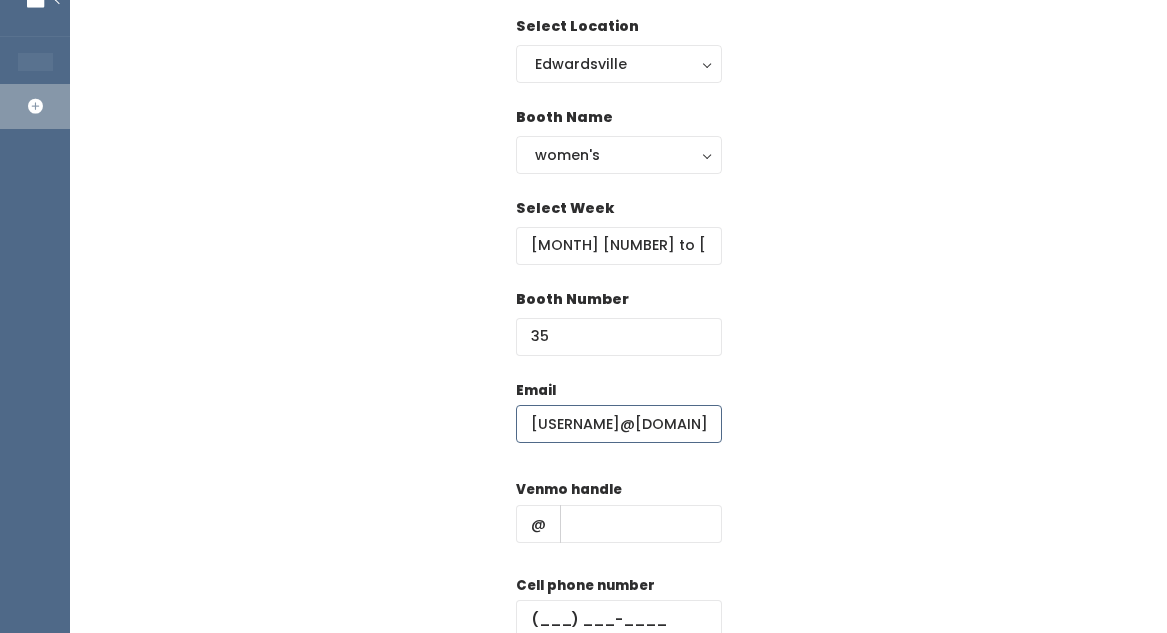 type on "randi.smith68@gmail.com" 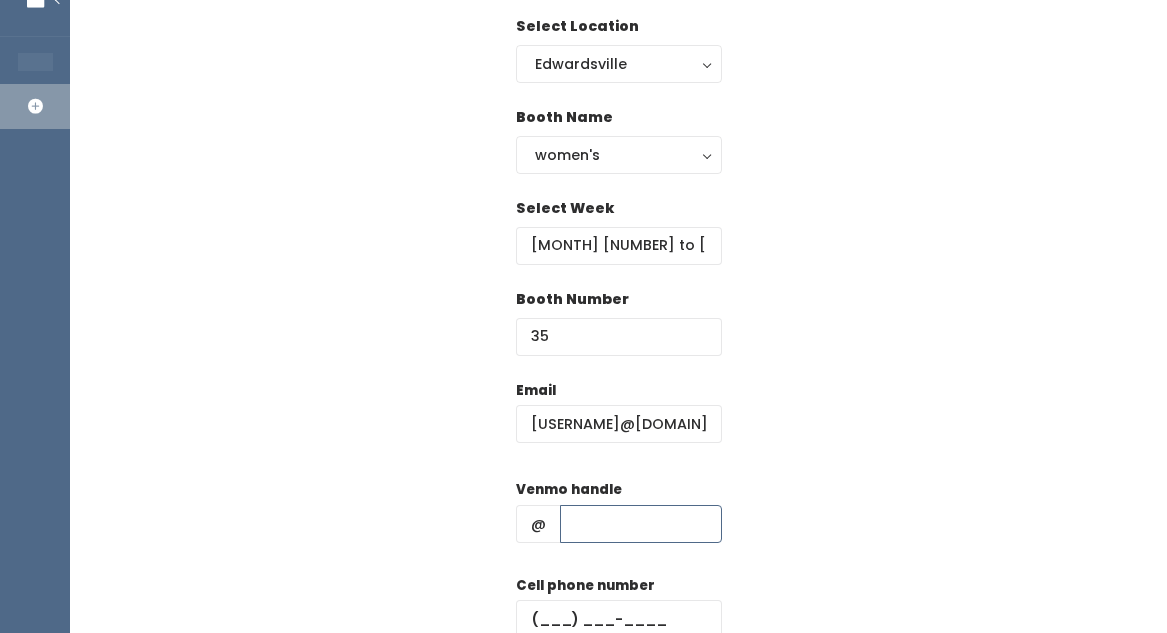 click at bounding box center (641, 524) 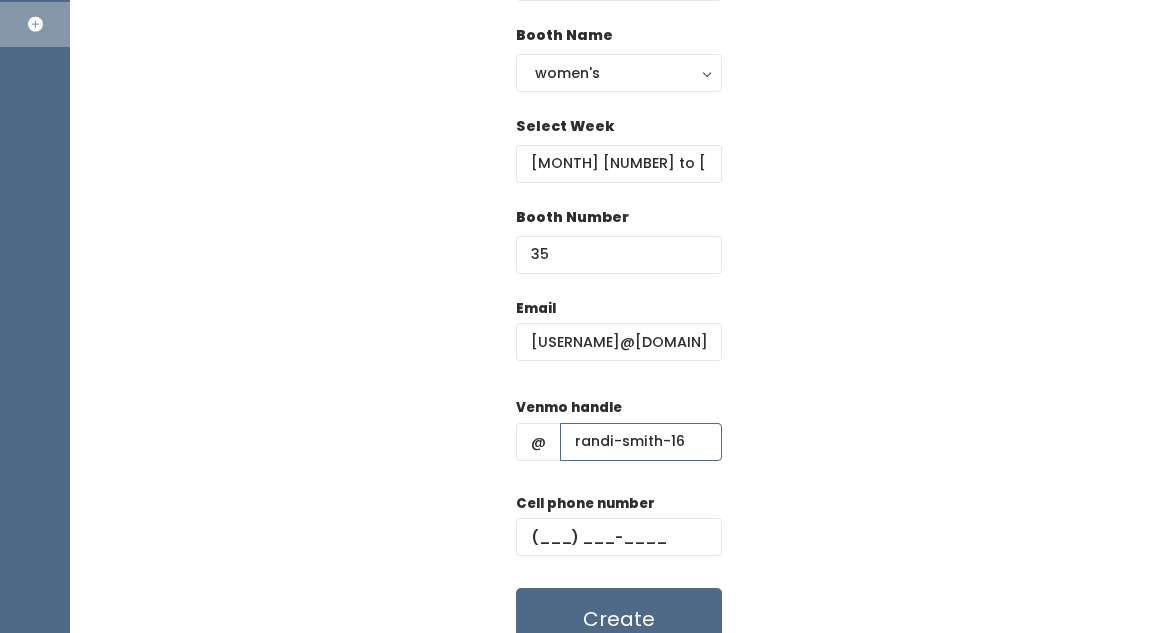 scroll, scrollTop: 273, scrollLeft: 0, axis: vertical 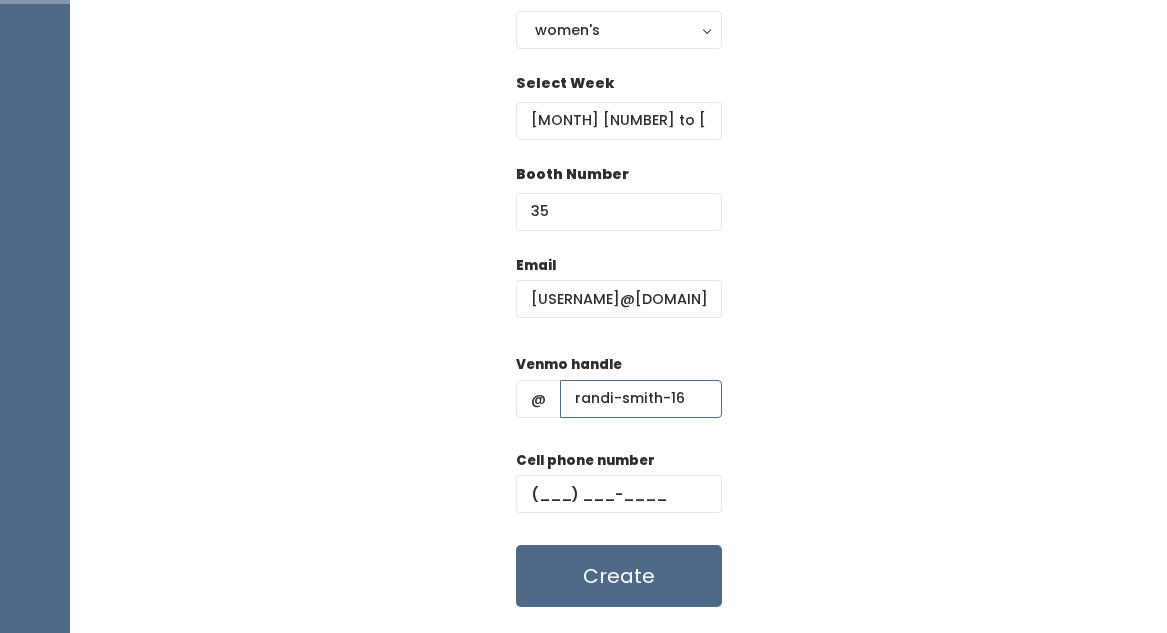 type on "randi-smith-16" 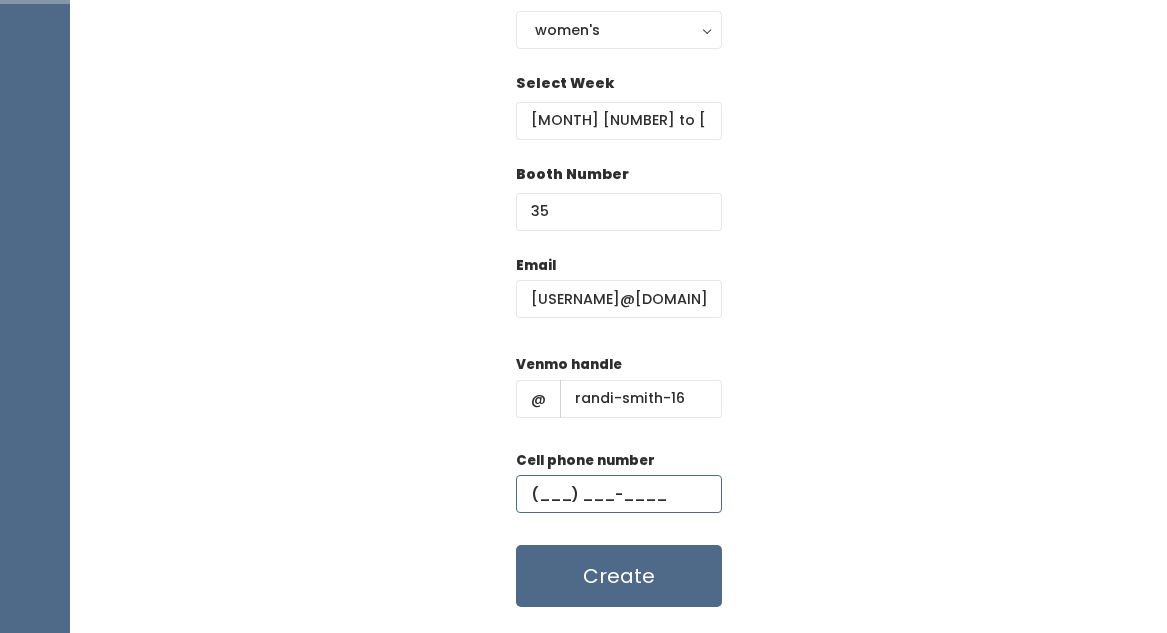 paste on "[PHONE]" 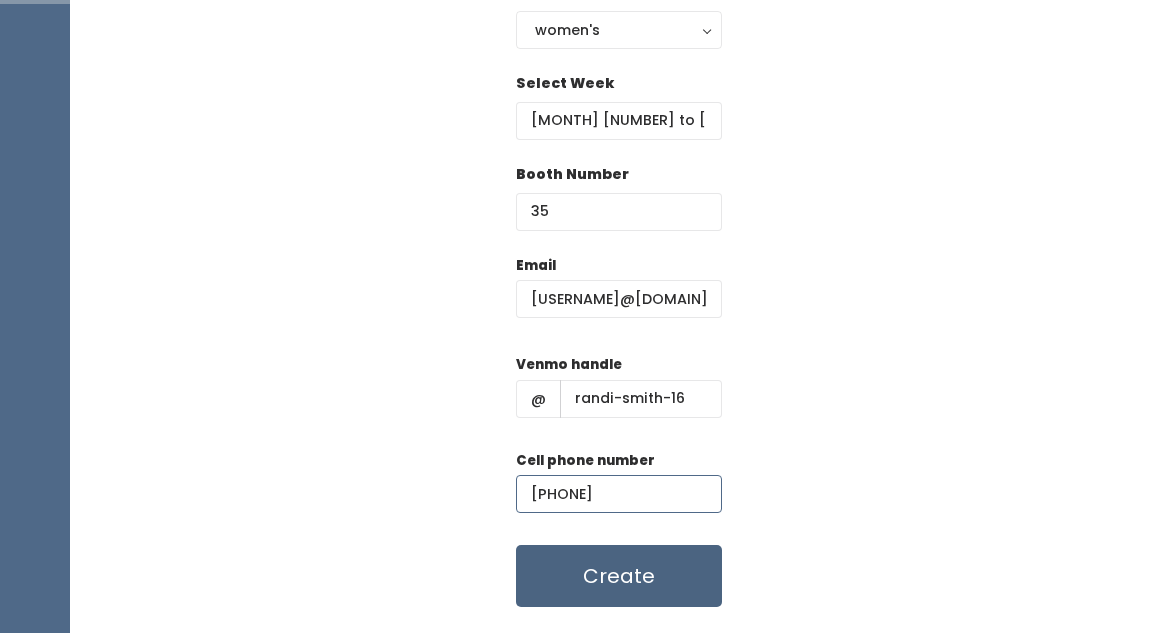 type on "[PHONE]" 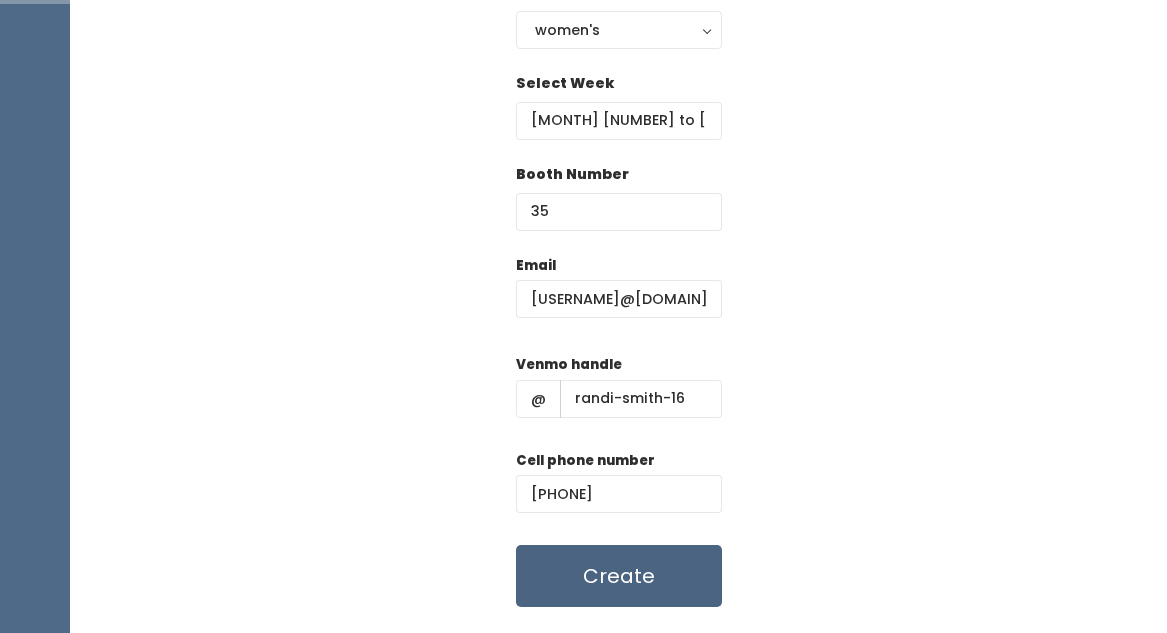 click on "Create" at bounding box center [619, 576] 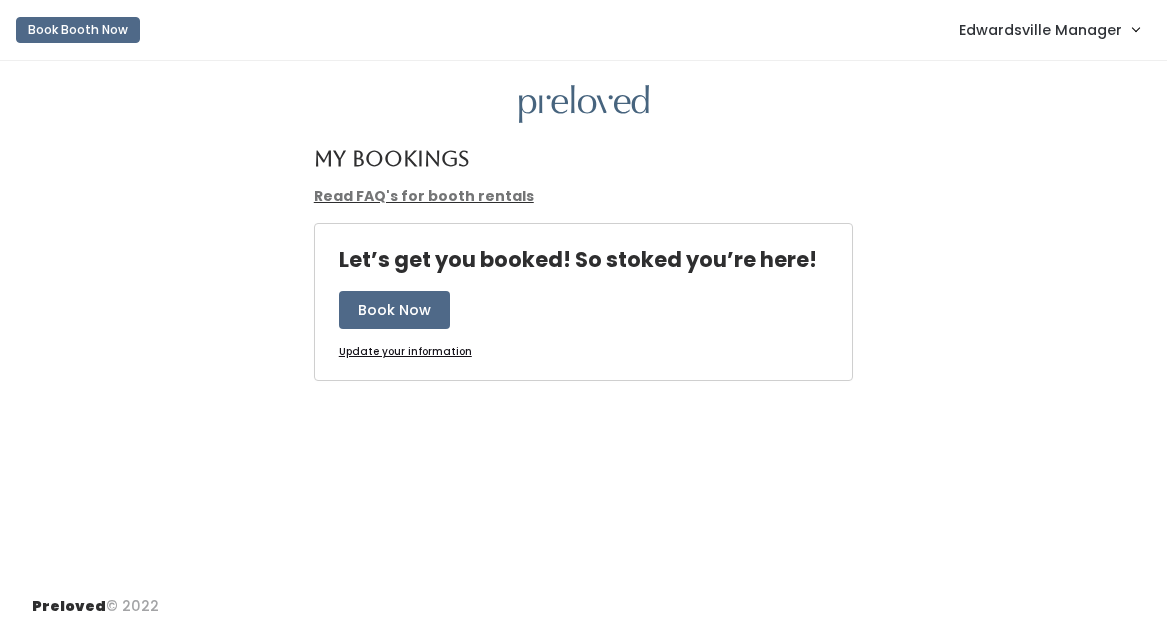 scroll, scrollTop: 0, scrollLeft: 0, axis: both 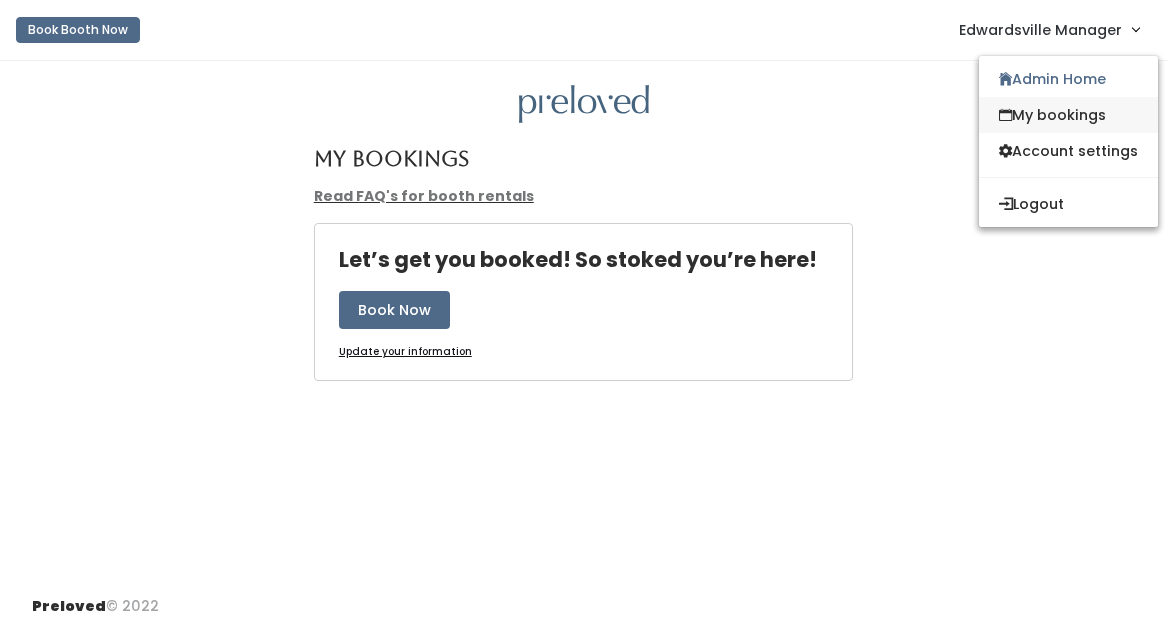click on "My bookings" at bounding box center [1068, 115] 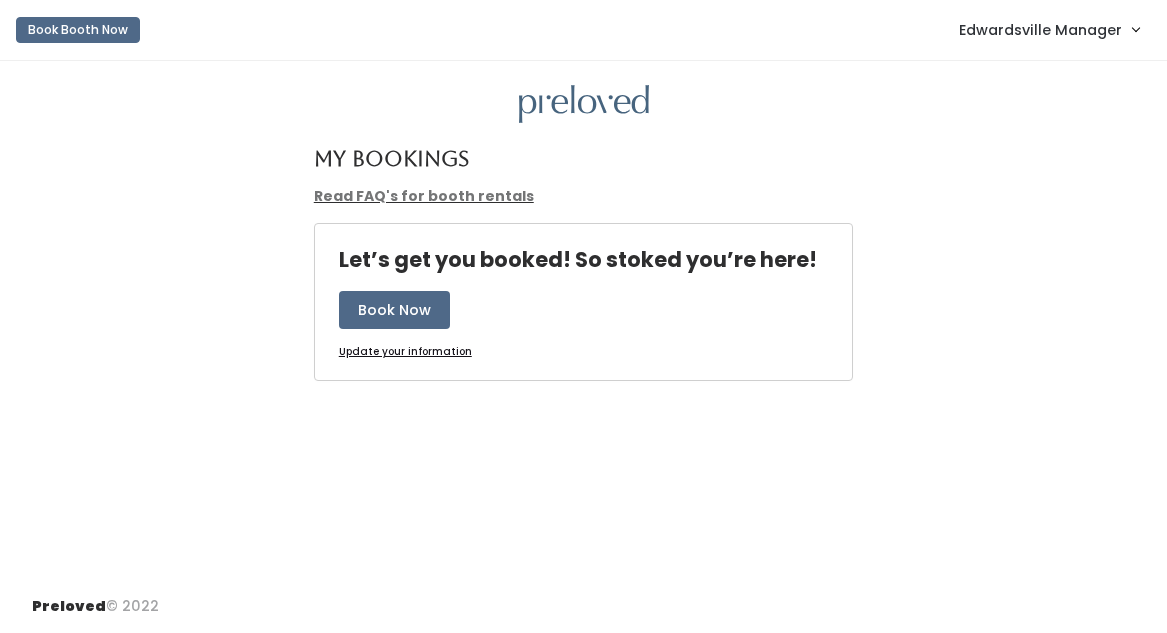 scroll, scrollTop: 0, scrollLeft: 0, axis: both 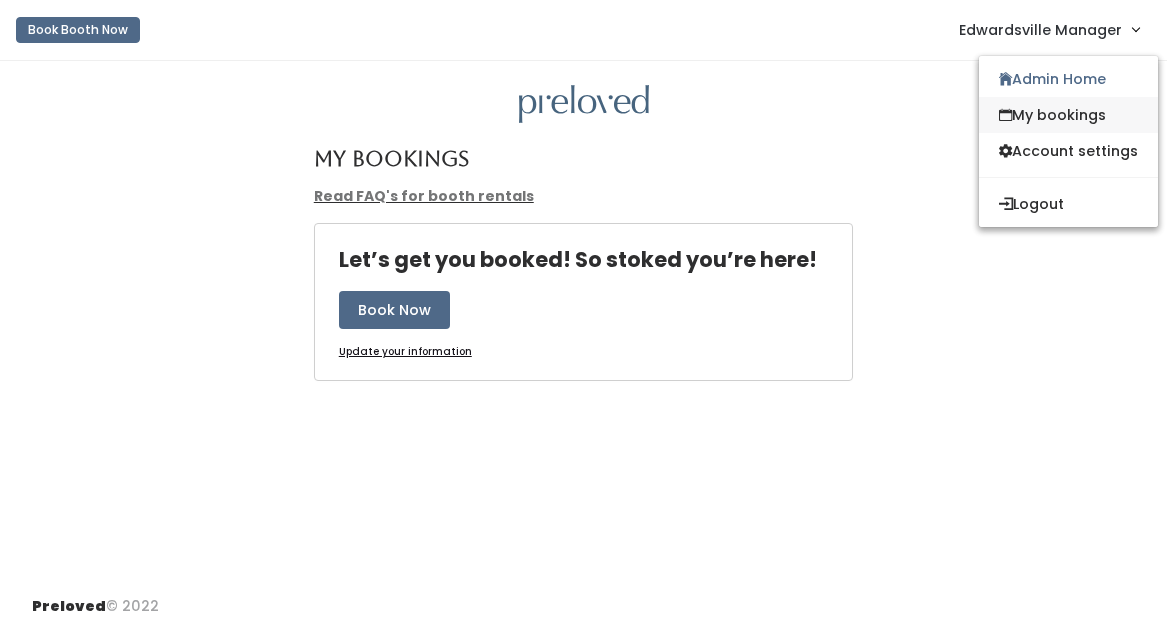 click on "My bookings" at bounding box center [1068, 115] 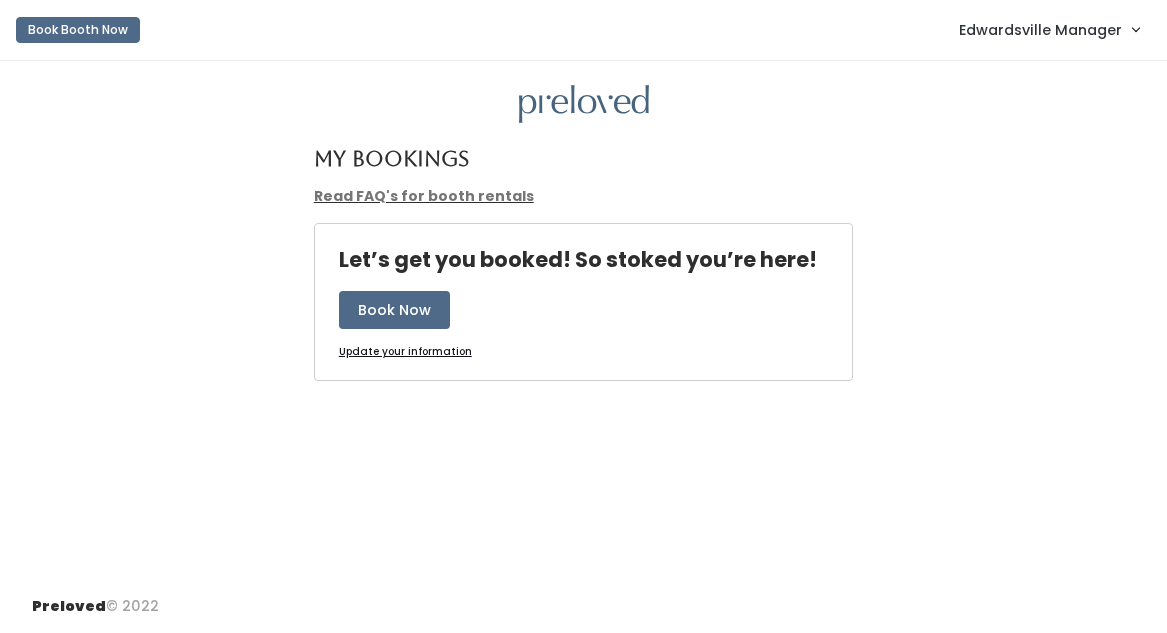 scroll, scrollTop: 0, scrollLeft: 0, axis: both 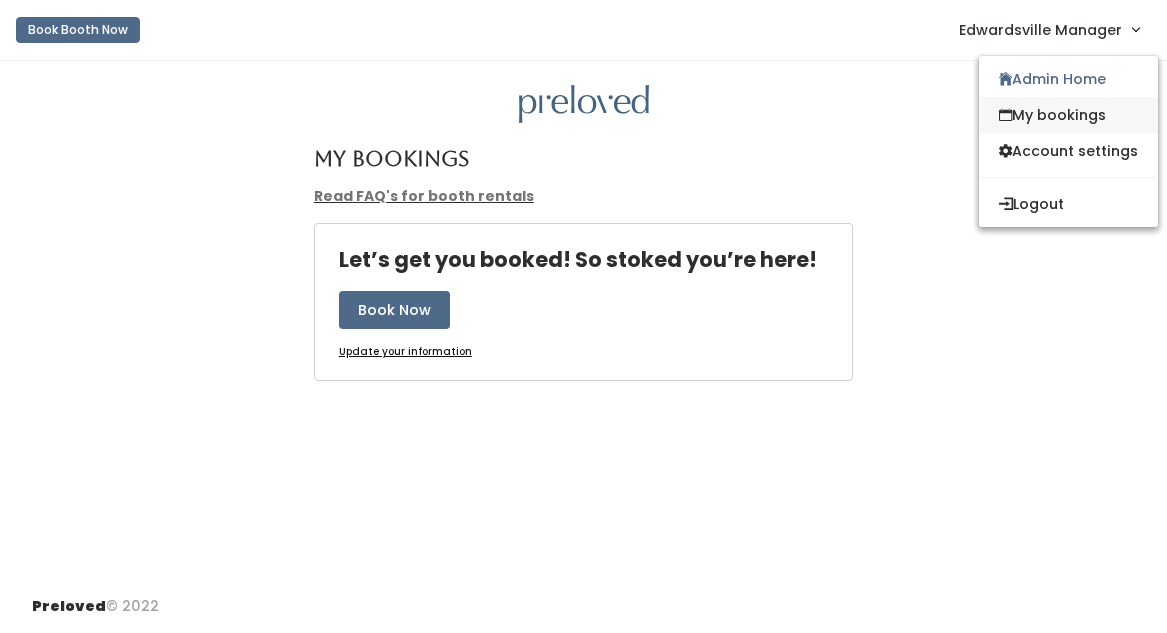 click at bounding box center [1005, 115] 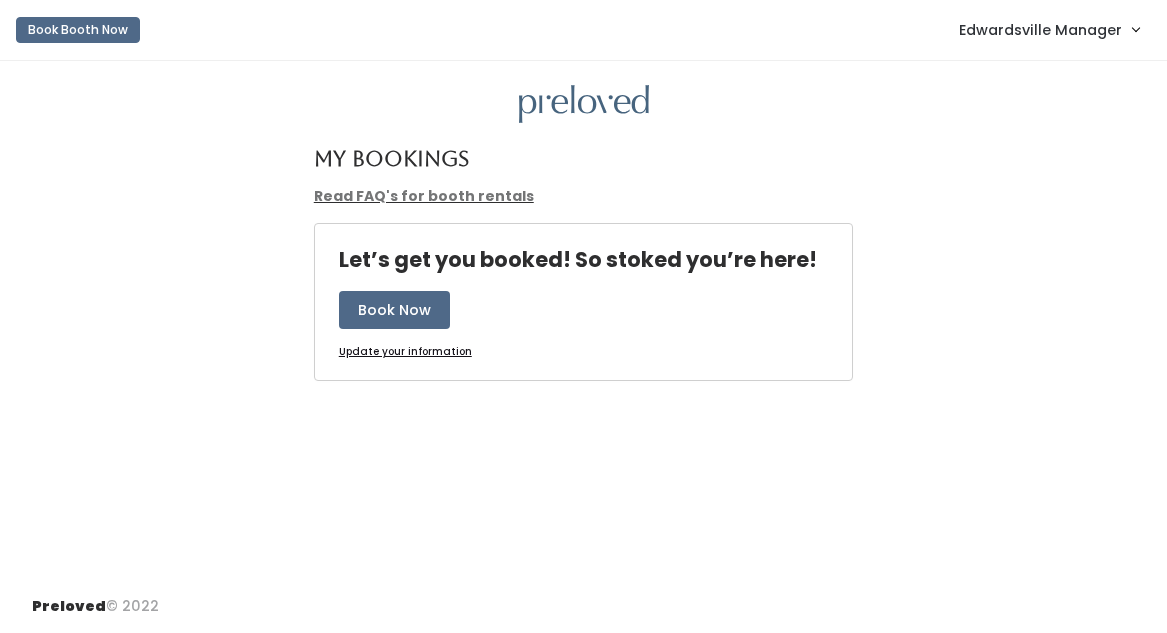 scroll, scrollTop: 0, scrollLeft: 0, axis: both 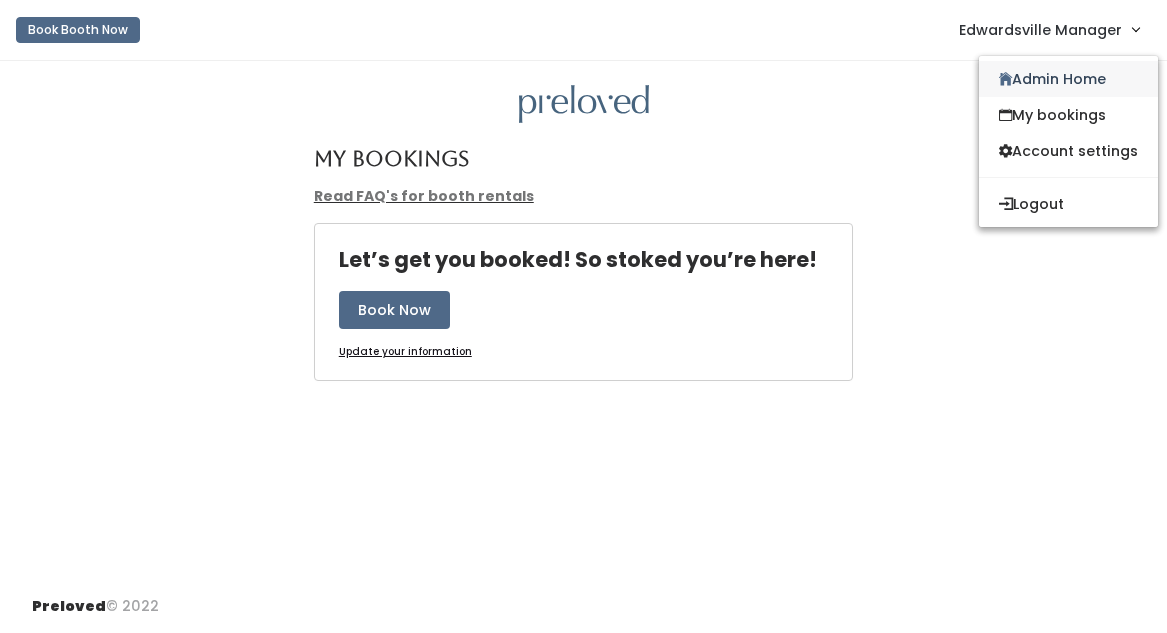click on "Admin Home" at bounding box center [1068, 79] 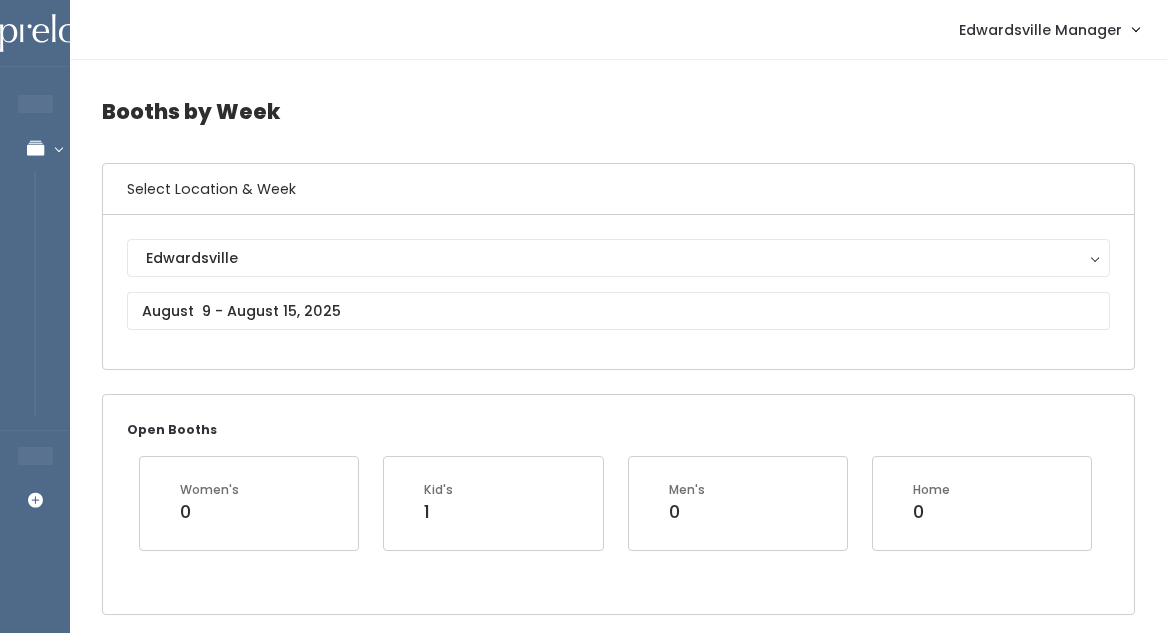 scroll, scrollTop: 0, scrollLeft: 0, axis: both 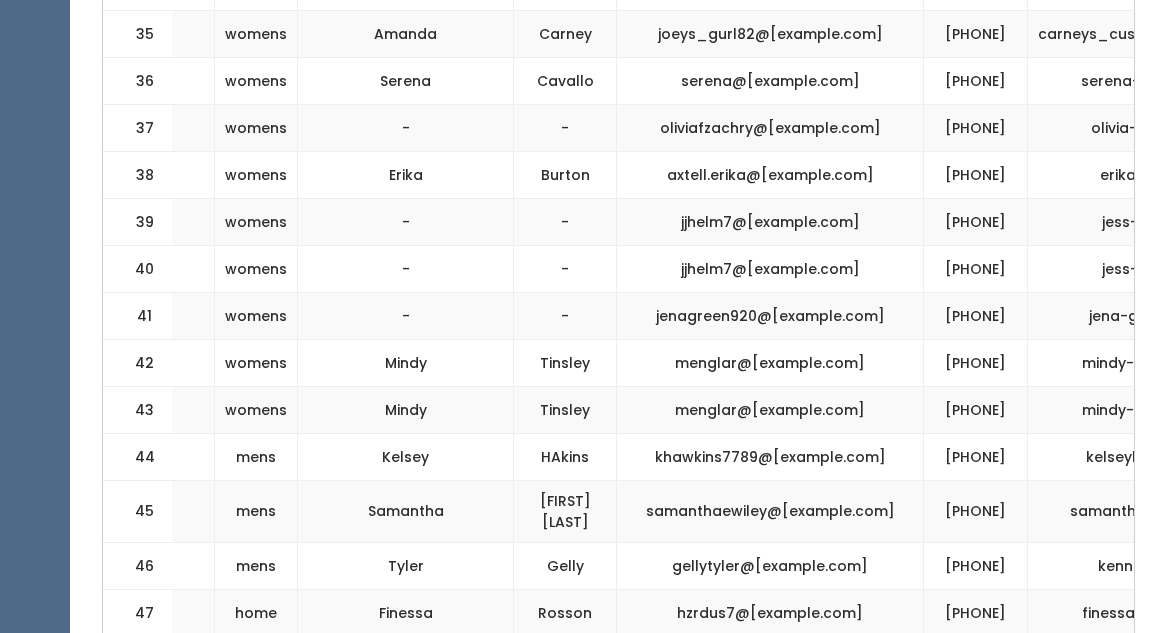 drag, startPoint x: 578, startPoint y: 205, endPoint x: 784, endPoint y: 210, distance: 206.06067 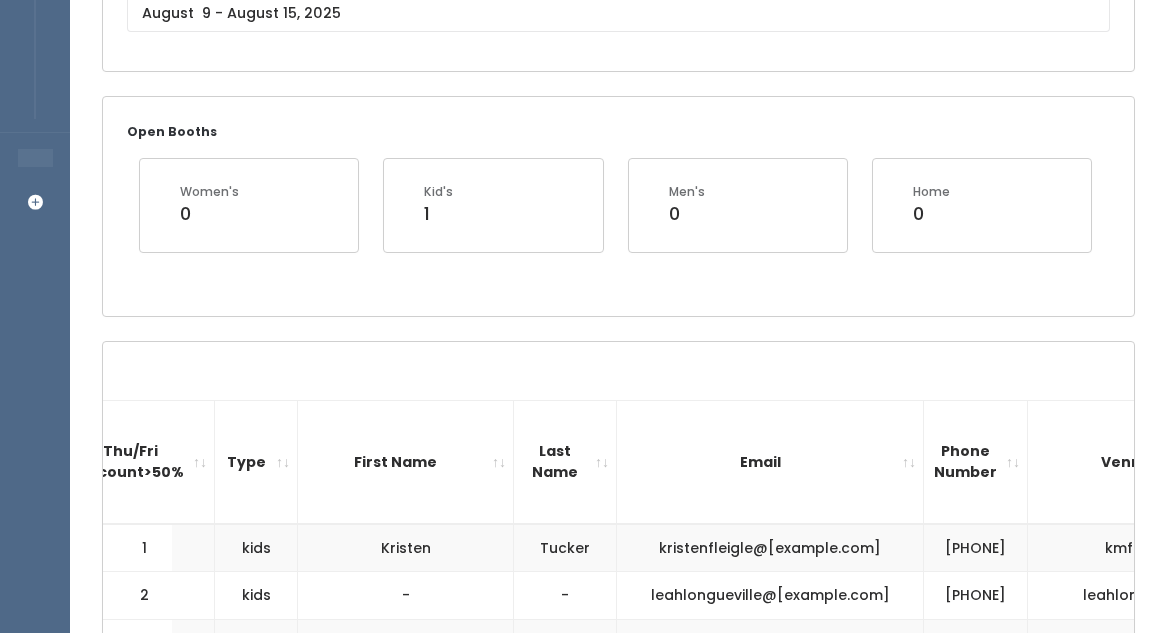 scroll, scrollTop: 113, scrollLeft: 0, axis: vertical 